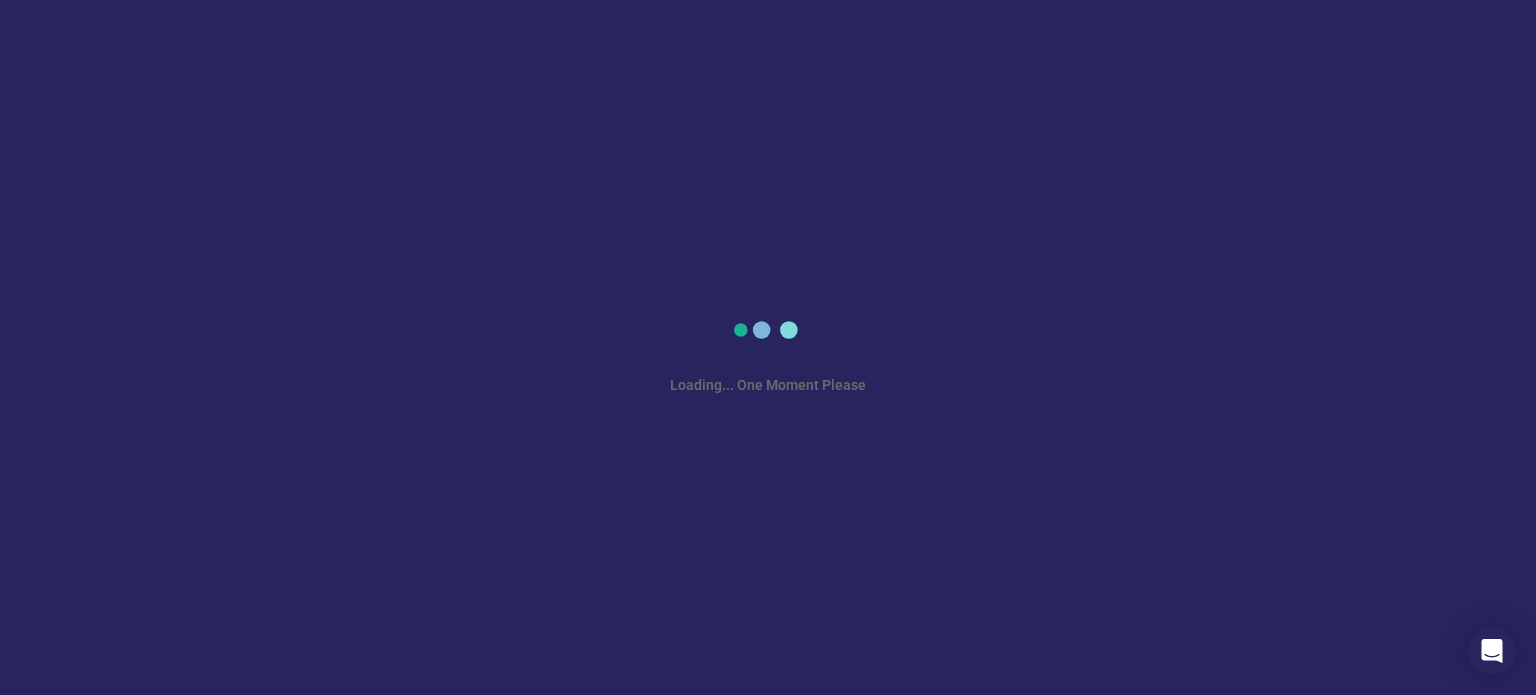 scroll, scrollTop: 0, scrollLeft: 0, axis: both 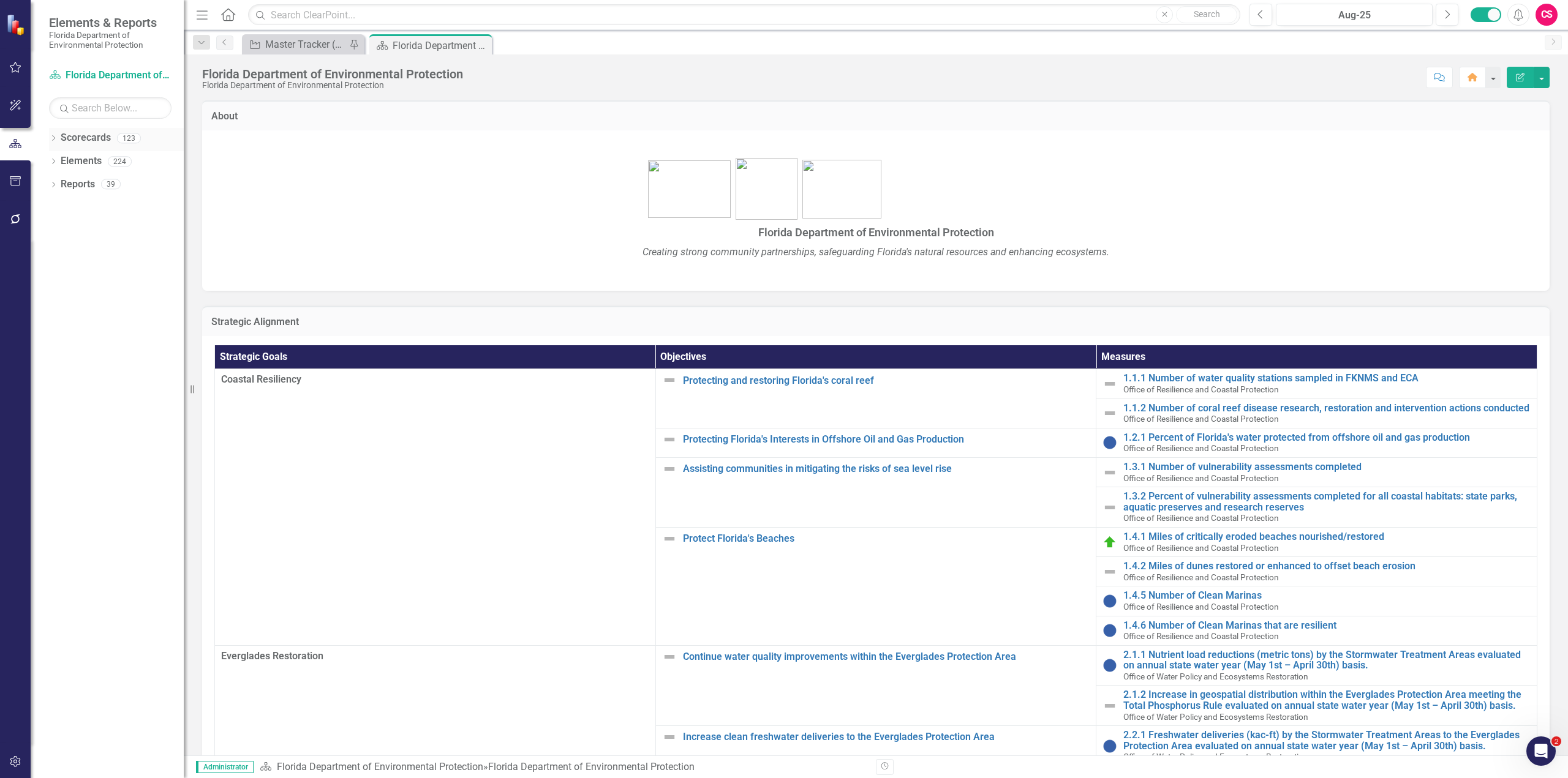 click on "Dropdown" 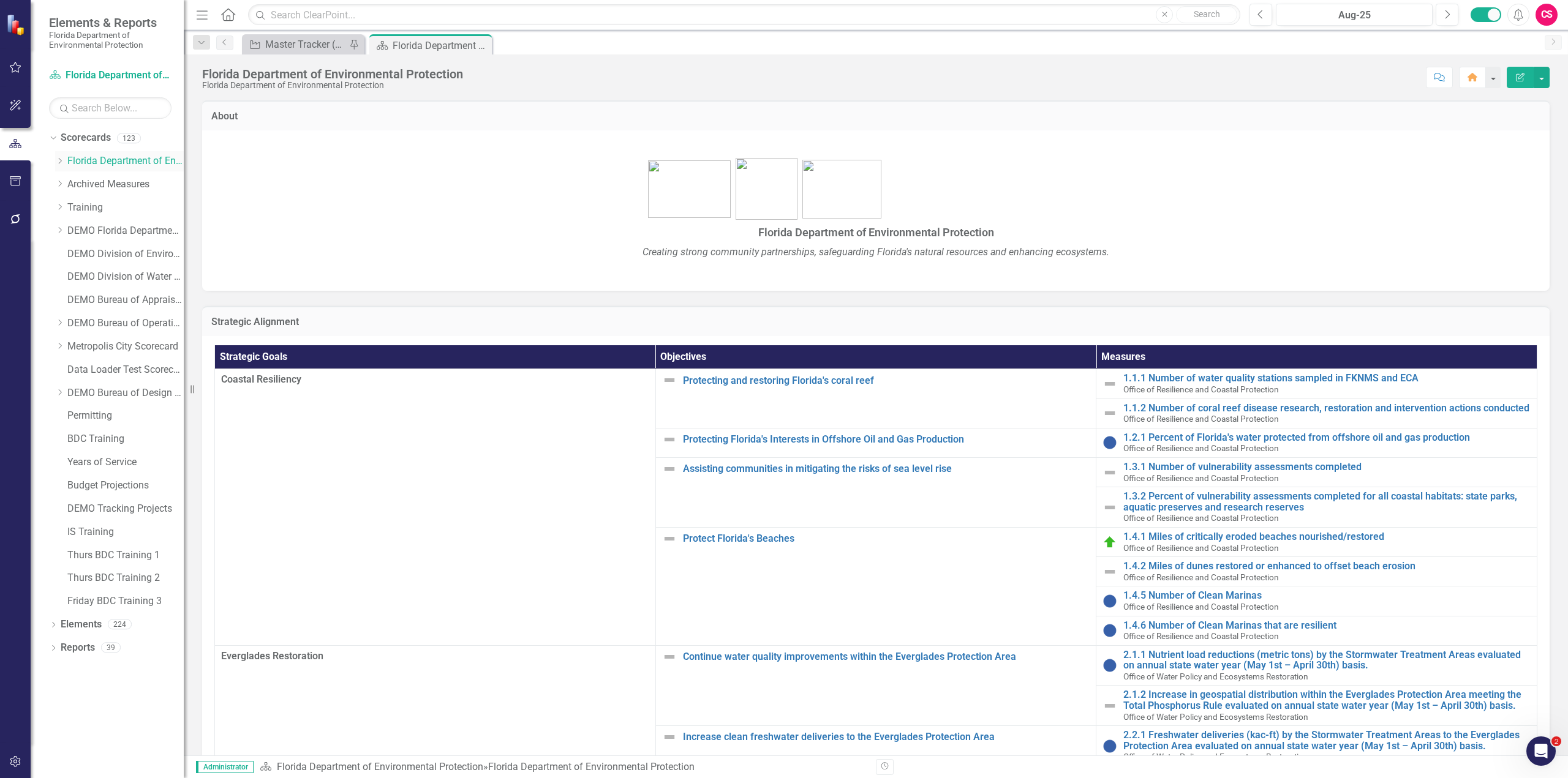 click on "Dropdown" 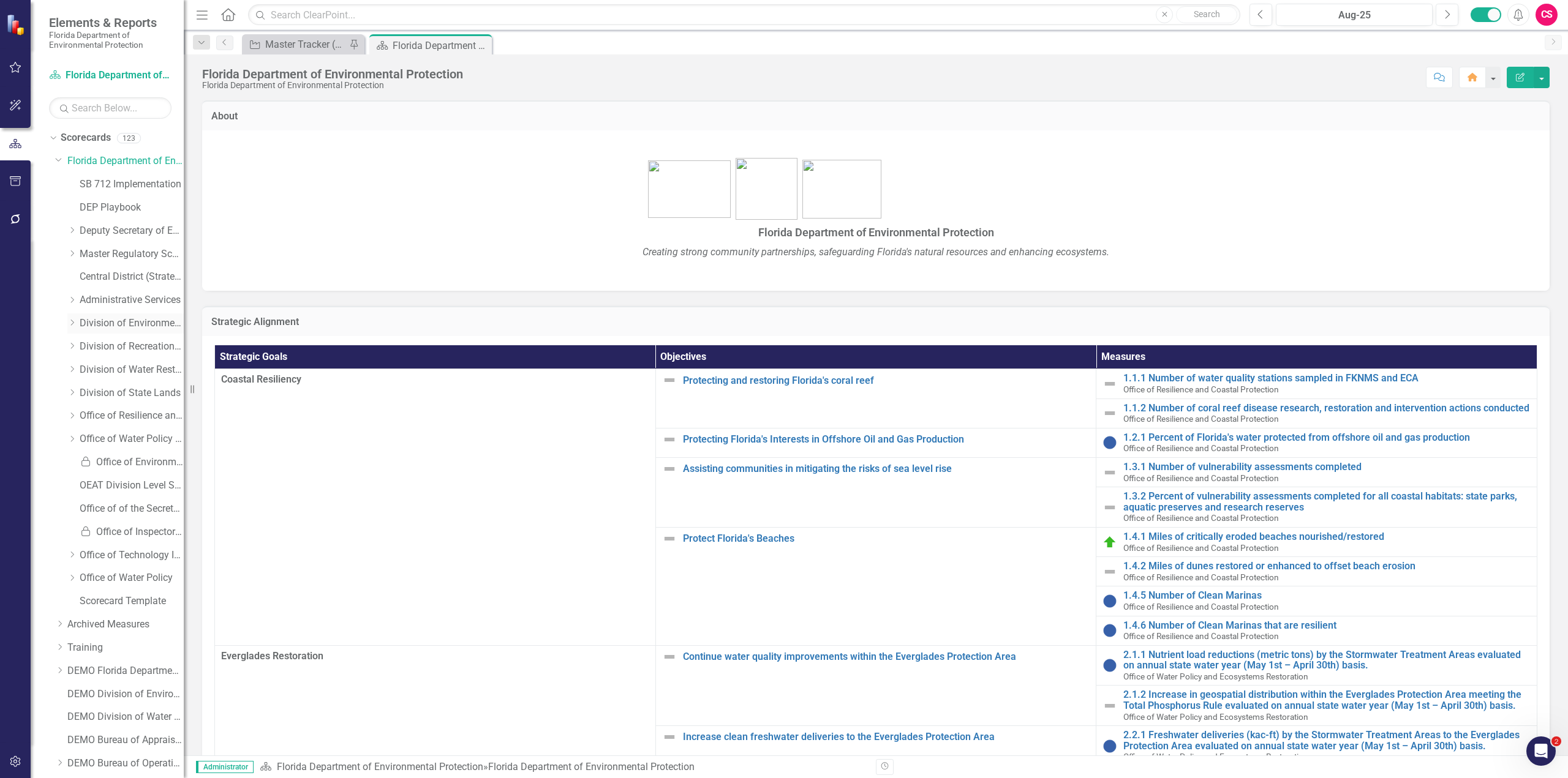 click on "Dropdown" 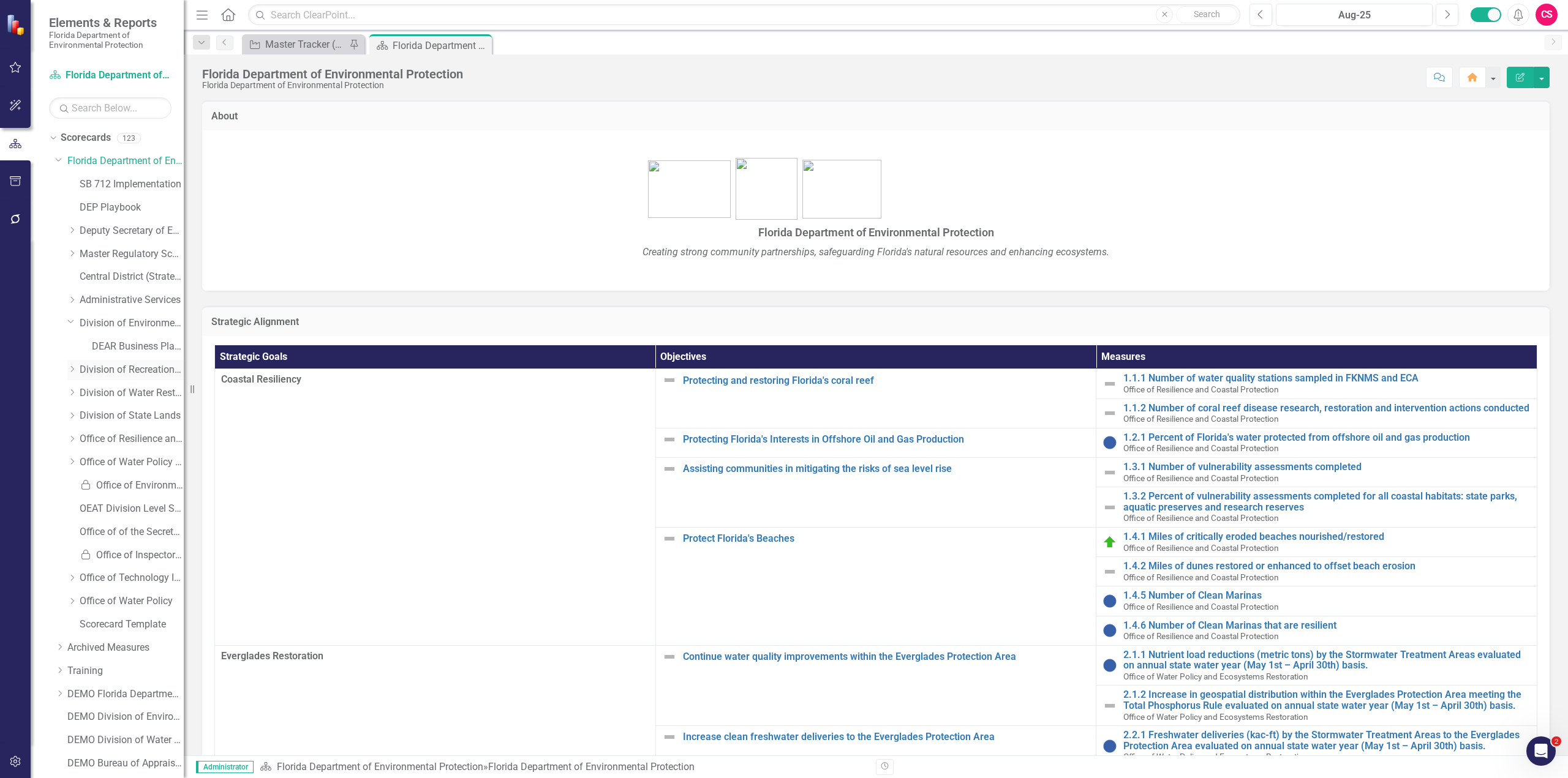 click on "Dropdown" 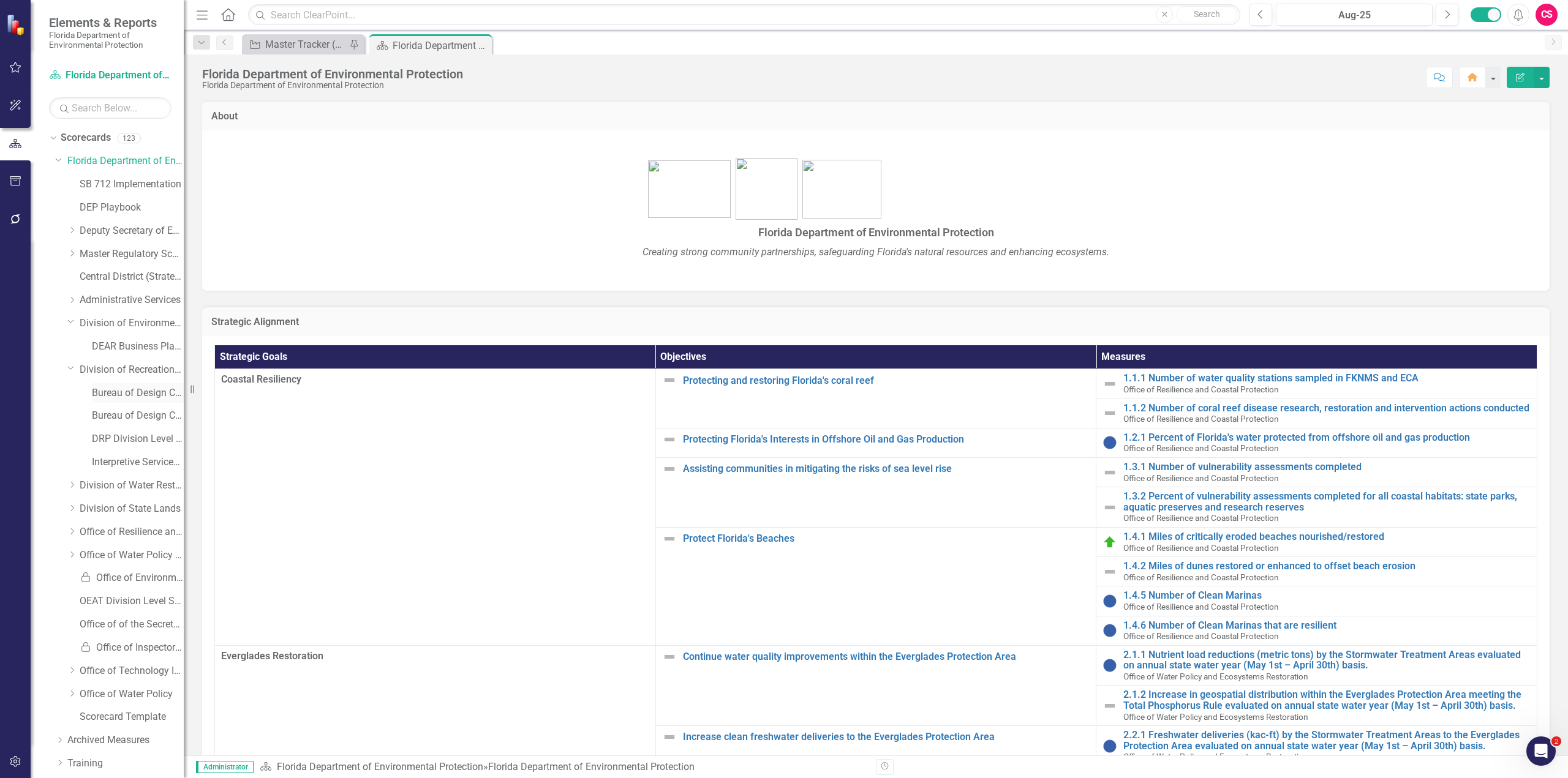 click on "Bureau of Design Construction" at bounding box center [138, 393] 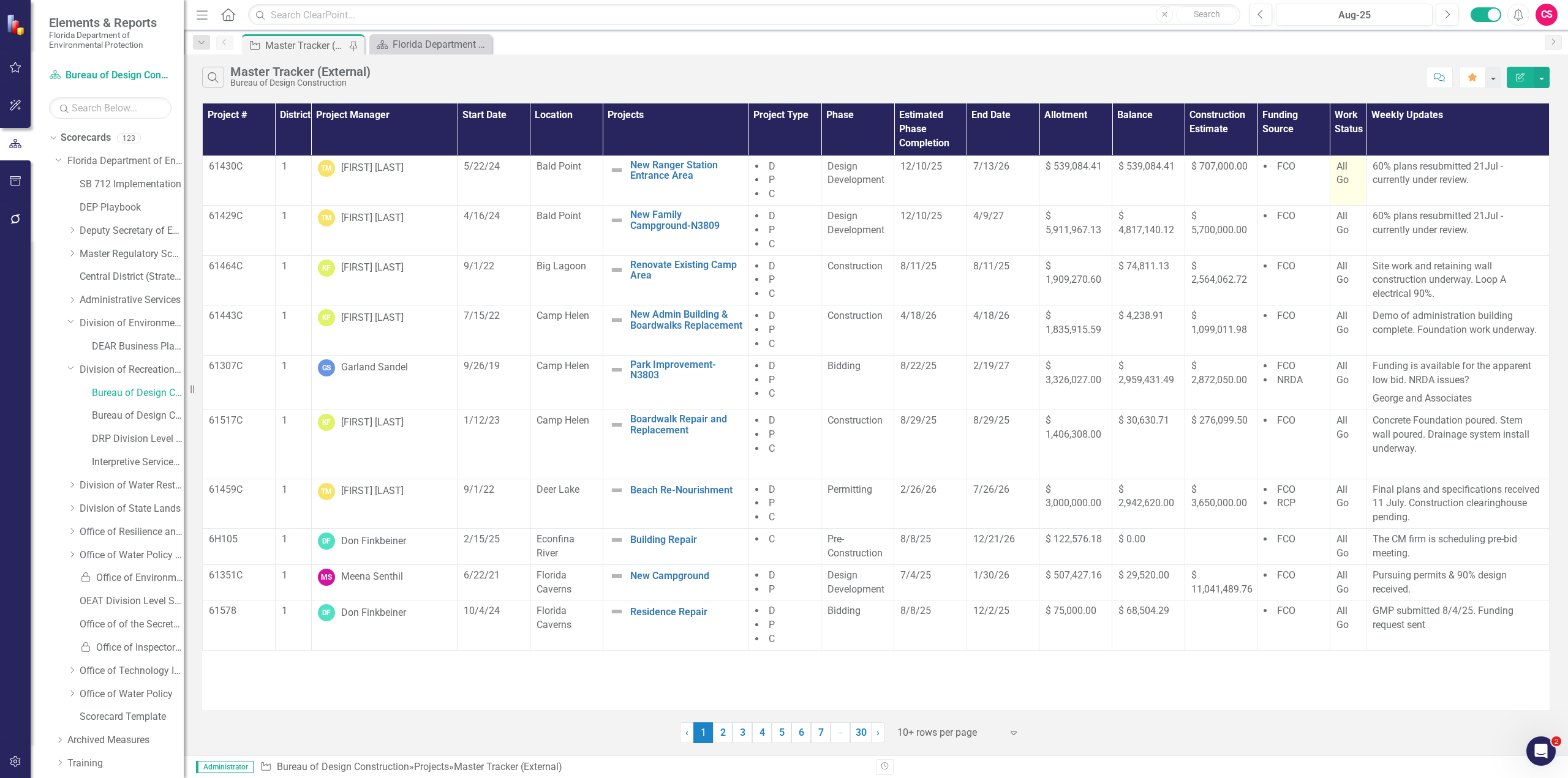 click on "All Go" at bounding box center (1343, 173) 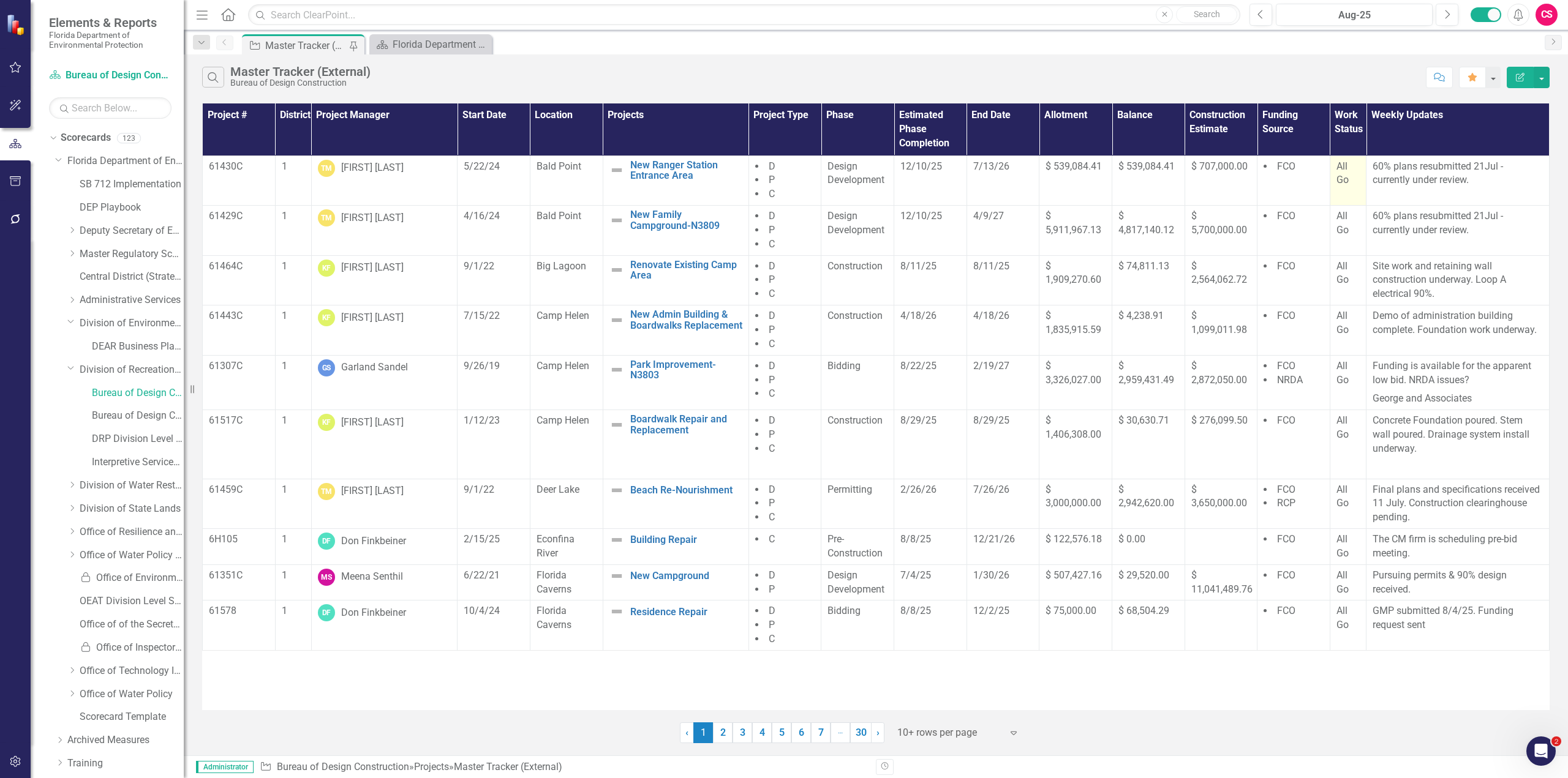 click on "All Go" at bounding box center [1343, 173] 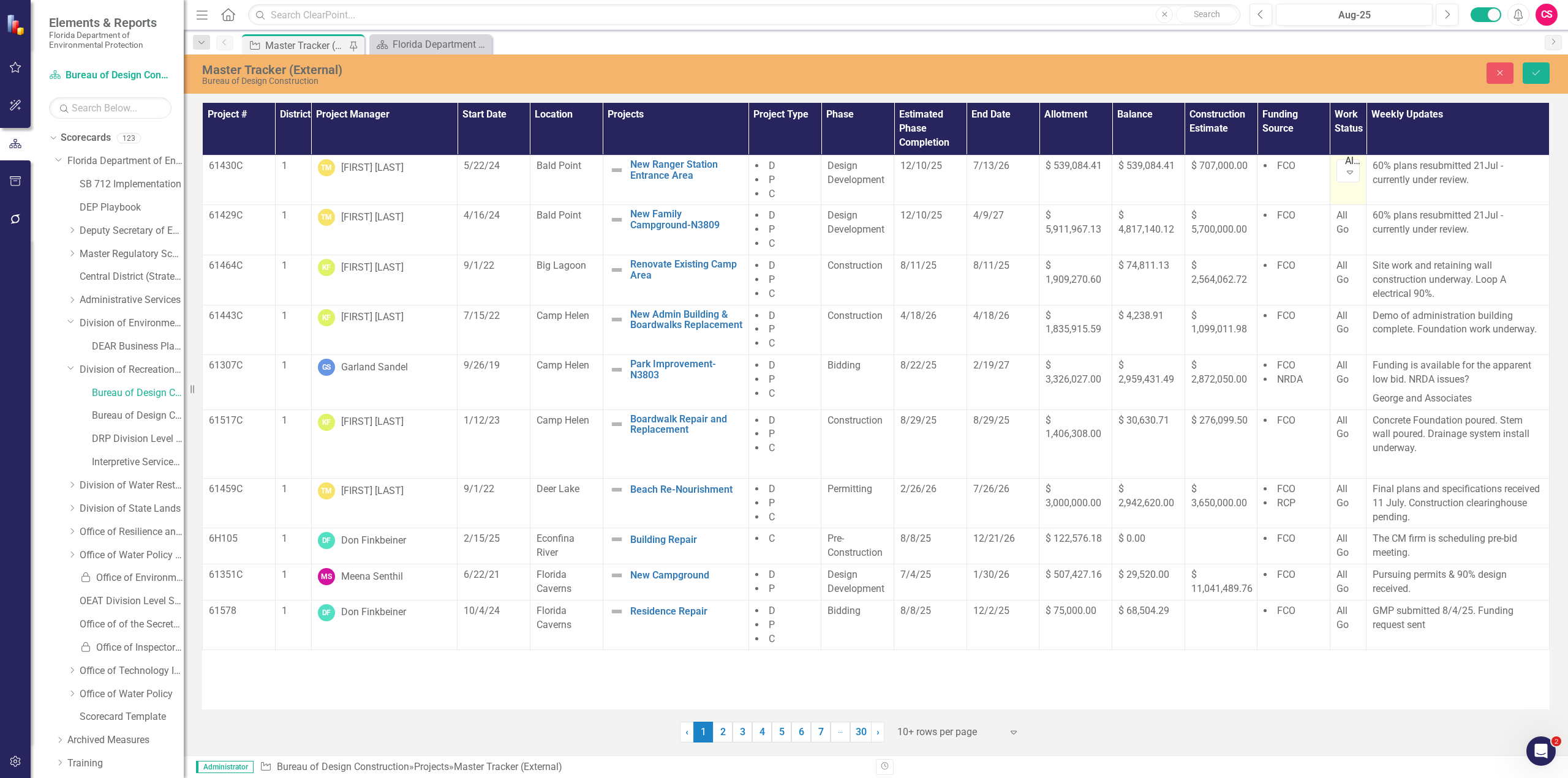 click on "All Go Expand" at bounding box center [1348, 171] 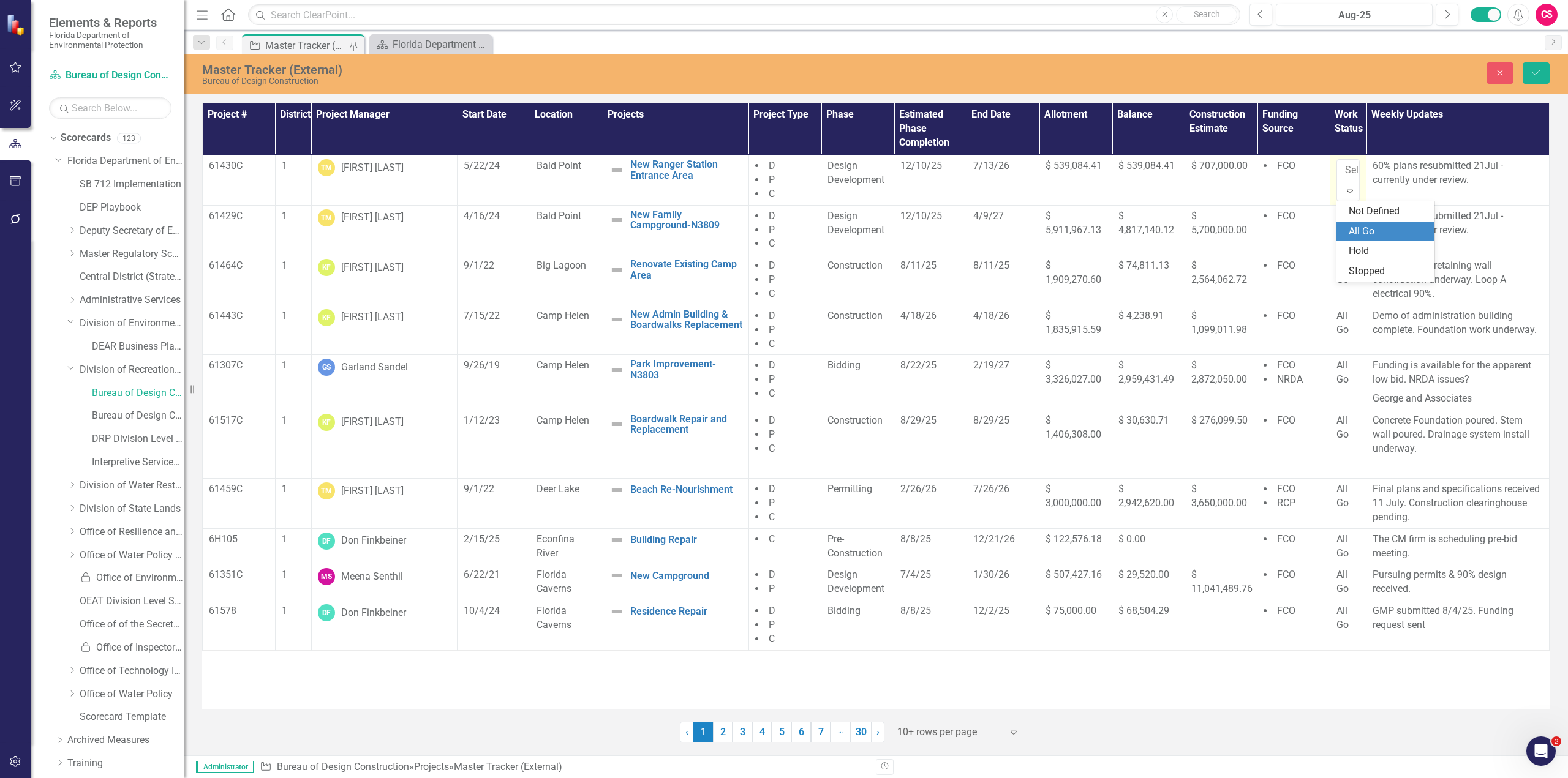 click on "Project Master Tracker (External) Pin Scorecard Florida Department of Environmental Protection Close" at bounding box center [889, 44] 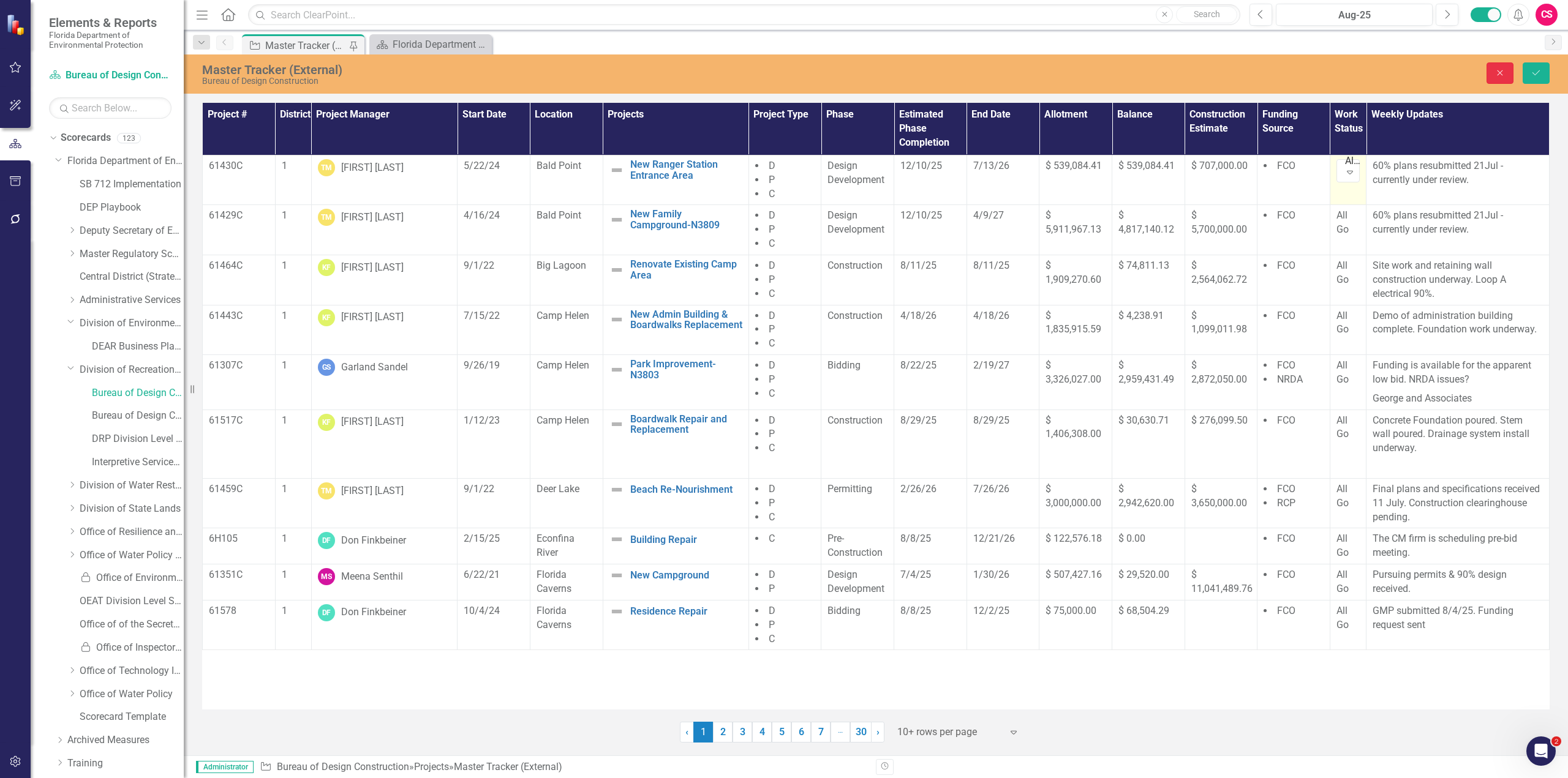 click on "Close" 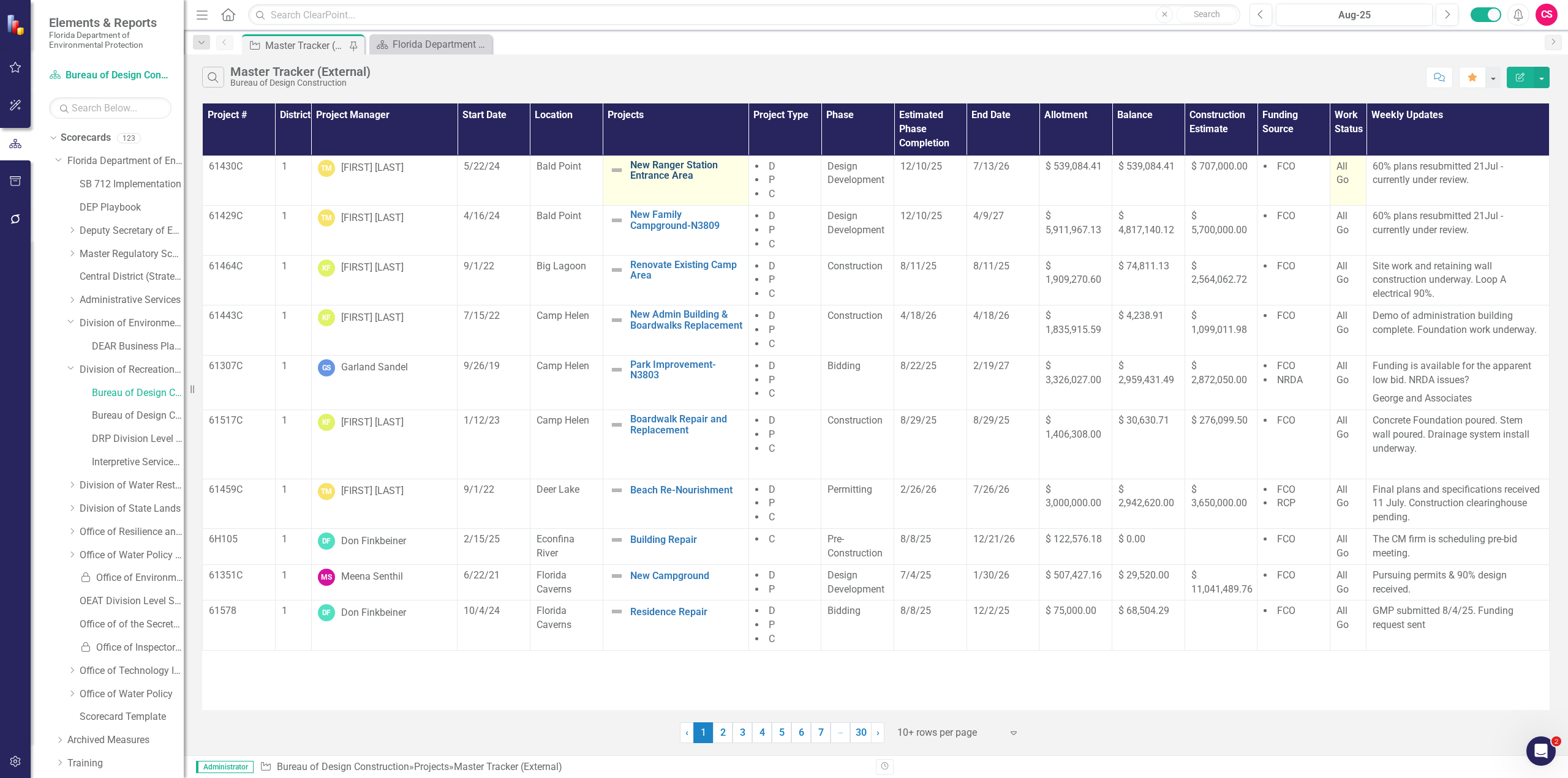 click on "New Ranger Station Entrance Area" at bounding box center [686, 170] 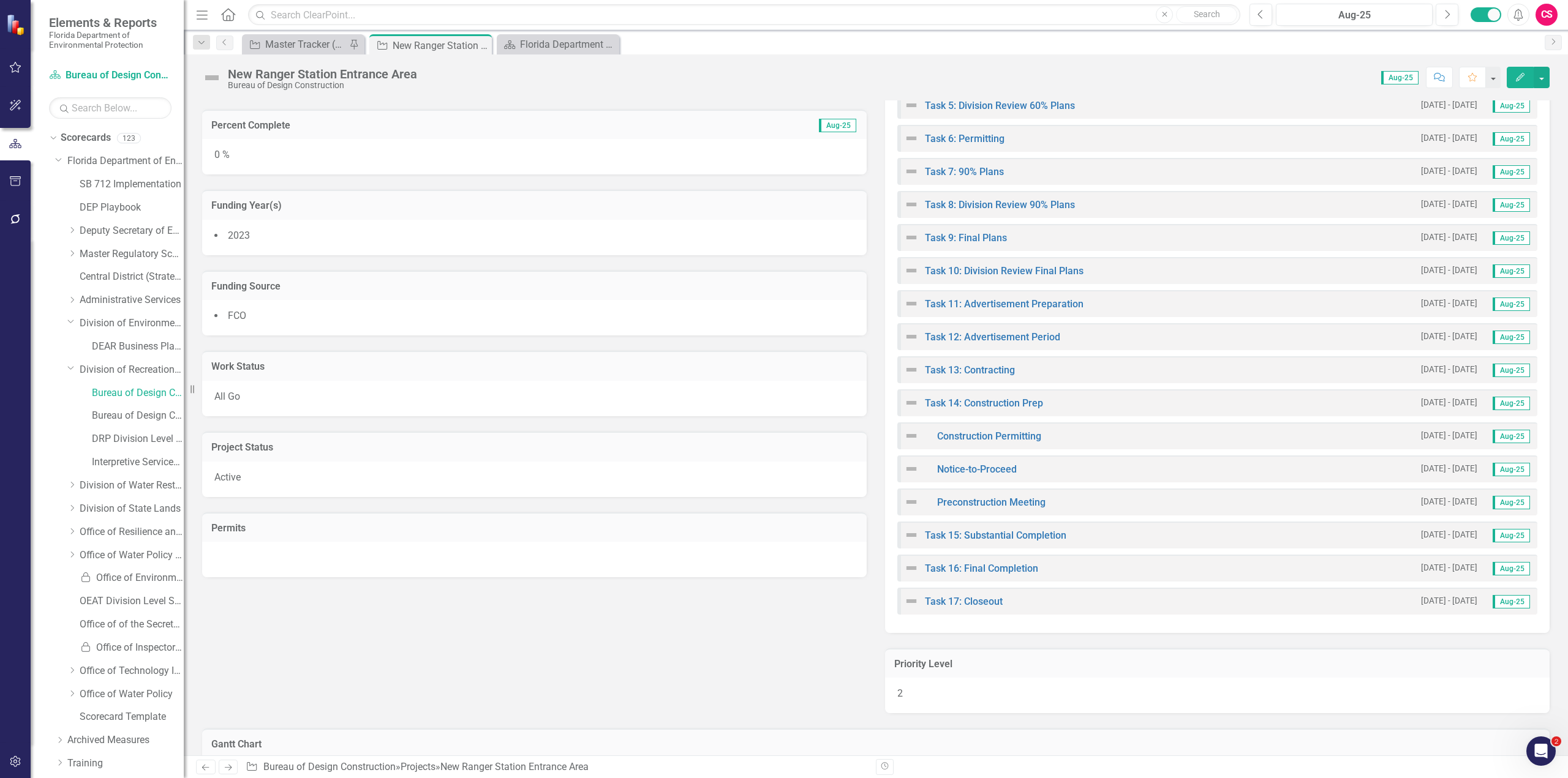 scroll, scrollTop: 612, scrollLeft: 0, axis: vertical 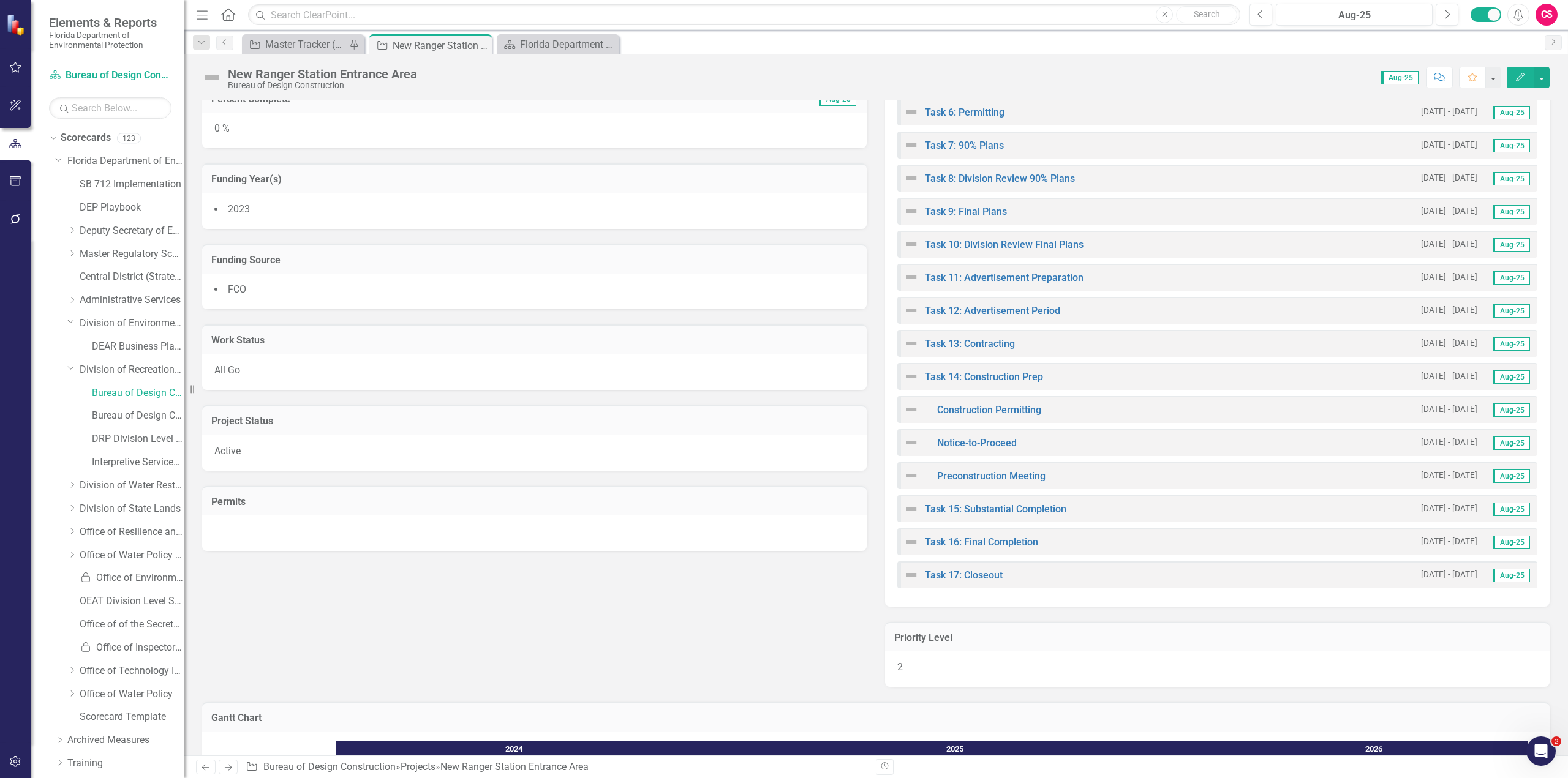 click on "Active" at bounding box center (227, 451) 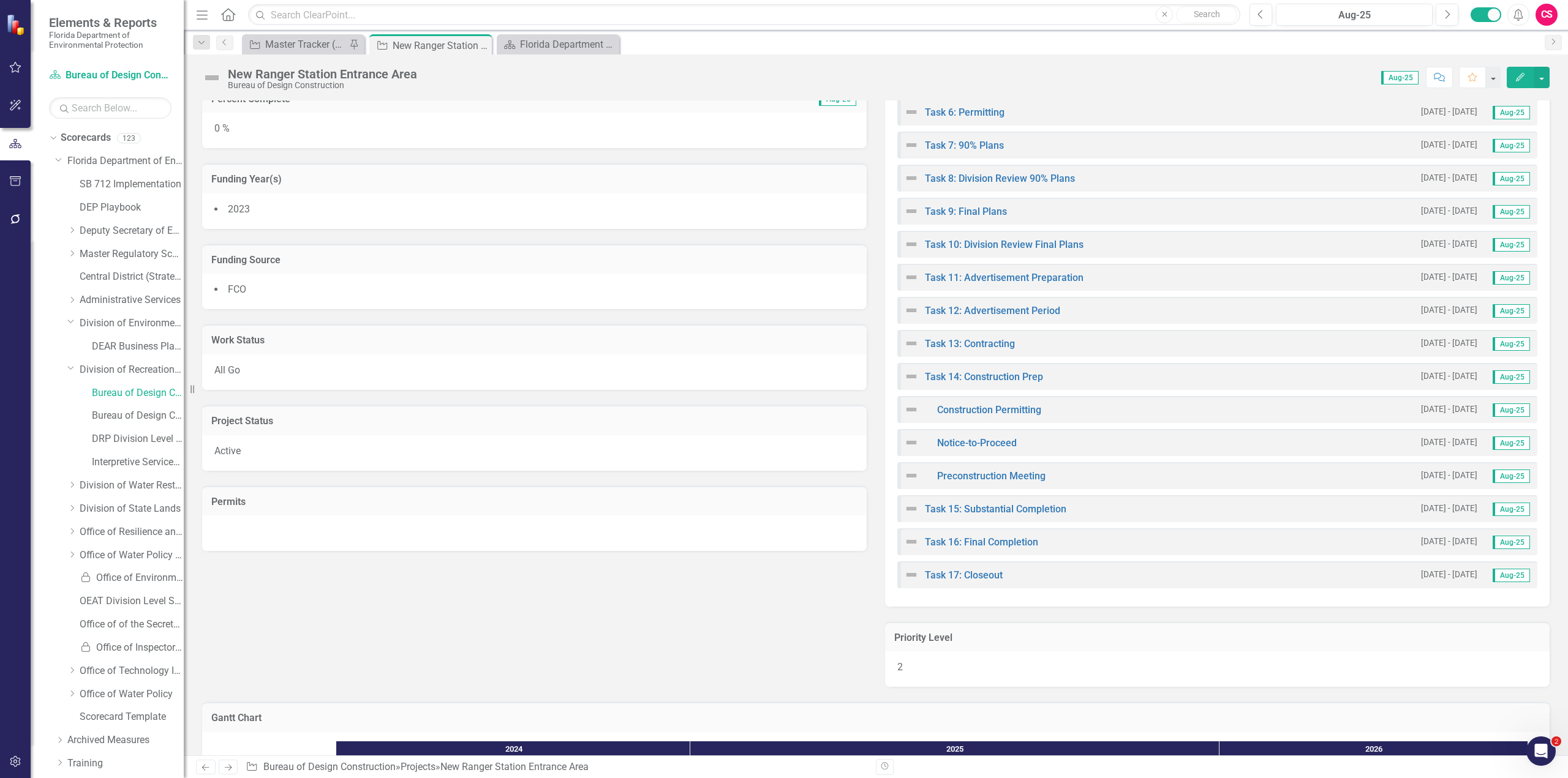 click on "Active" at bounding box center (227, 451) 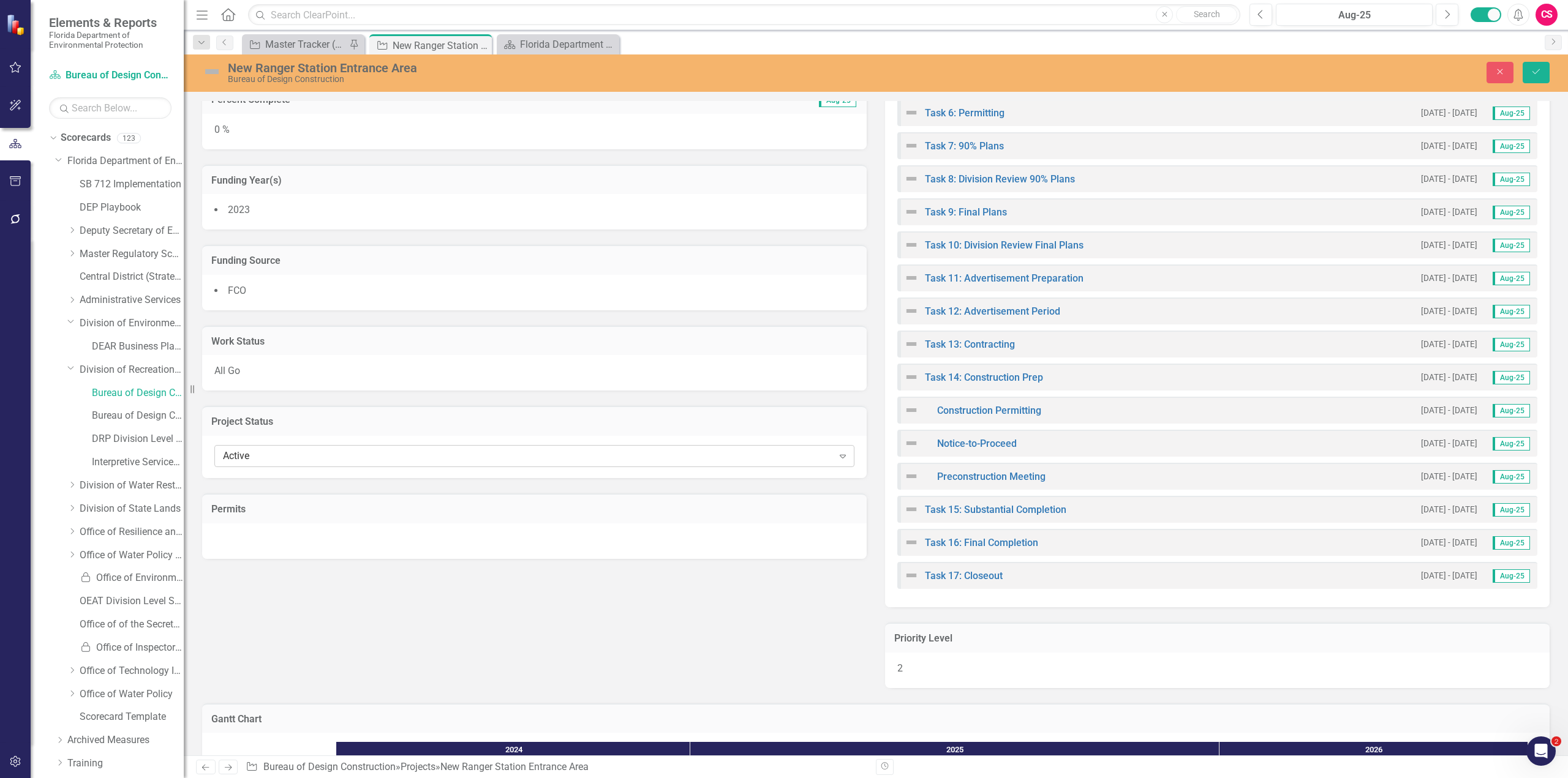 click on "Active" at bounding box center [528, 456] 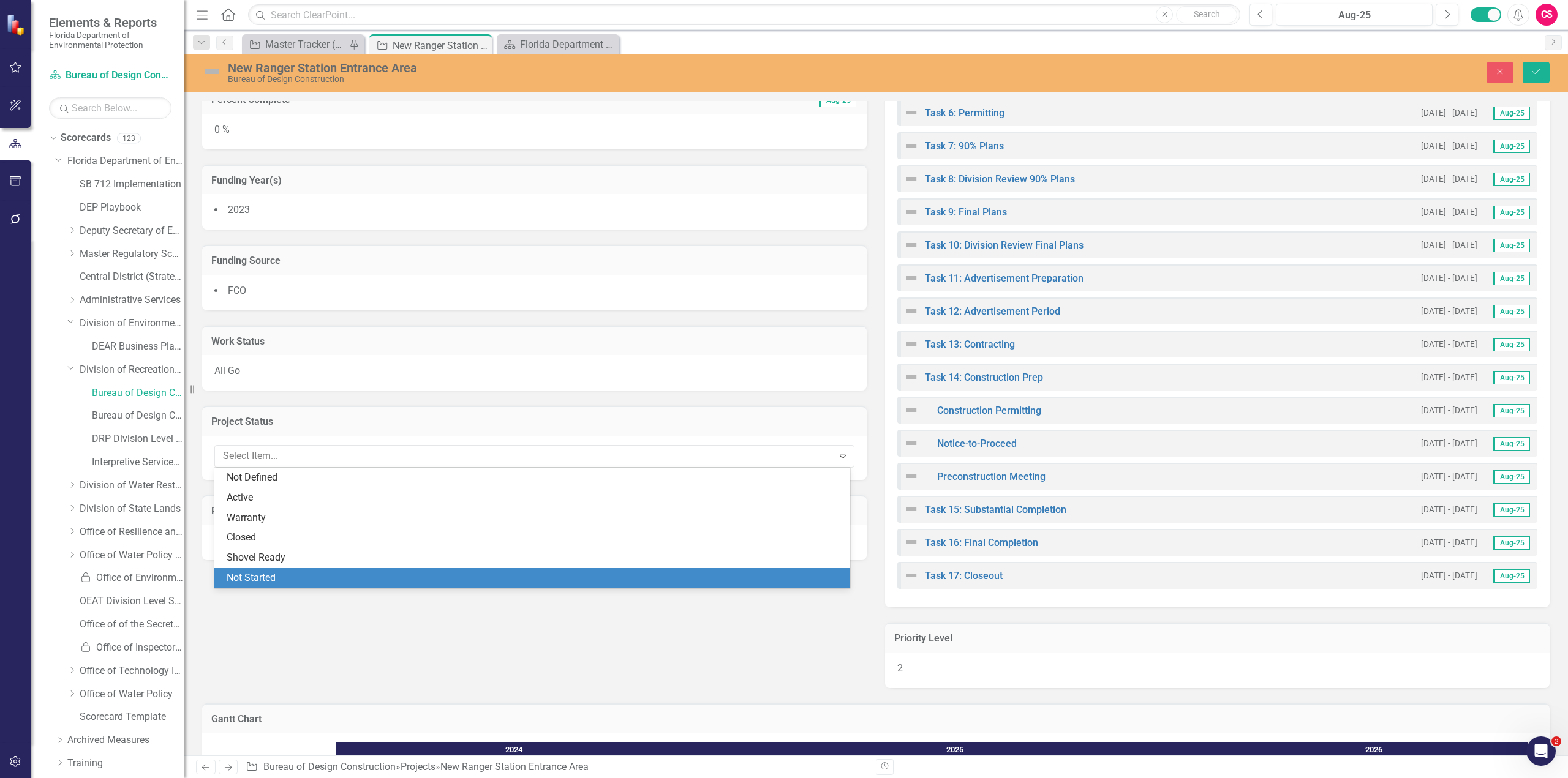 click on "Weekly Updates 60% plans resubmitted [DATE] - currently under review. Project # 61430C District 1 Location Bald Point Project Type D P C Phase Design Development Percent Complete Aug-25 0 % Funding Year(s) 2023 Funding Source FCO Work Status All Go Project Status 6 results available. Use Up and Down to choose options, press Enter to select the currently focused option, press Escape to exit the menu, press Tab to select the option and exit the menu. Select Item... Expand Permits Quarterly Update Notes Aug-25 Start Date 5/22/24 End Date 7/13/26 Tasks Task 1: Task Assignment Execution 5/22/24 - 6/8/24 Aug-25 Task 2: 30% Plans 6/8/24 - 11/7/24 Aug-25 Task 3: Division Review 30% Plans 11/6/24 - 11/20/24 Aug-25 Task 4: 60% Plans 11/20/24 - 4/22/25 Aug-25 Task 5: Division Review 60% Plans 4/19/25 - 5/5/25 Aug-25 Task 6: Permitting 5/2/25 - 7/3/25 Aug-25 Task 7: 90% Plans 5/17/25 - 7/18/25 Aug-25 Task 8: Division Review 90% Plans 7/18/25 - 8/3/25 Aug-25 Task 9: Final Plans 8/1/25 - 8/19/25 Aug-25 Aug-25 2" at bounding box center (876, 122) 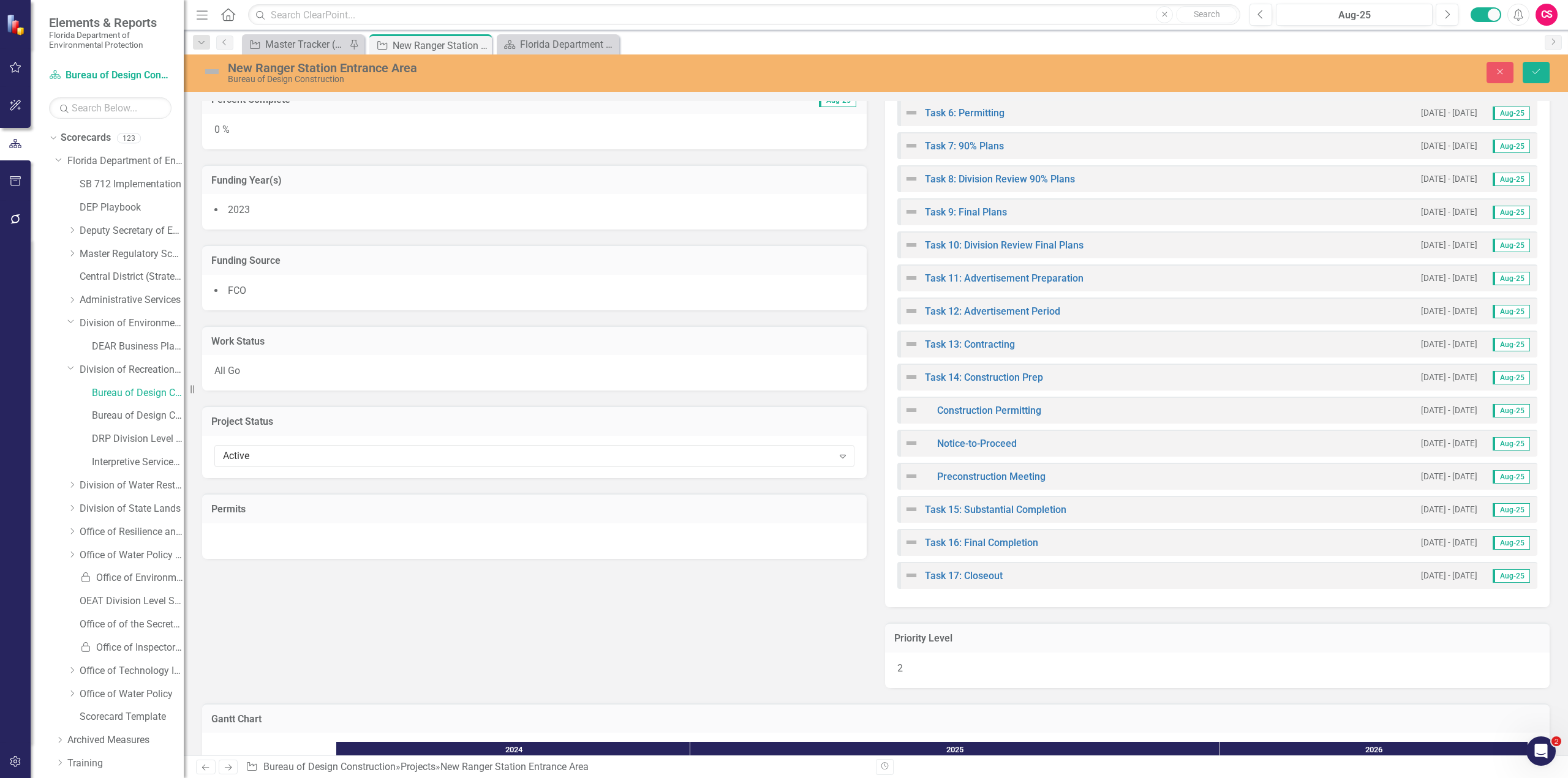 click on "Weekly Updates 60% plans resubmitted [DATE] - currently under review. Project # 61430C District 1 Location Bald Point Project Type D P C Phase Design Development Percent Complete Aug-25 0 % Funding Year(s) 2023 Funding Source FCO Work Status All Go Project Status Active Expand Permits Quarterly Update Notes Aug-25 Start Date 5/22/24 End Date 7/13/26 Tasks Task 1: Task Assignment Execution 5/22/24 - 6/8/24 Aug-25 Task 2: 30% Plans 6/8/24 - 11/7/24 Aug-25 Task 3: Division Review 30% Plans 11/6/24 - 11/20/24 Aug-25 Task 4: 60% Plans 11/20/24 - 4/22/25 Aug-25 Task 5: Division Review 60% Plans 4/19/25 - 5/5/25 Aug-25 Task 6: Permitting 5/2/25 - 7/3/25 Aug-25 Task 7: 90% Plans 5/17/25 - 7/18/25 Aug-25 Task 8: Division Review 90% Plans 7/18/25 - 8/3/25 Aug-25 Task 9: Final Plans 8/1/25 - 8/19/25 Aug-25 Task 10: Division Review Final Plans 8/19/25 - 8/25/25 Aug-25 Task 11: Advertisement Preparation 8/25/25 - 9/24/25 Aug-25 Task 12: Advertisement Period 9/23/25 - 10/25/25 Aug-25 Task 13: Contracting Aug-25 2" at bounding box center (876, 122) 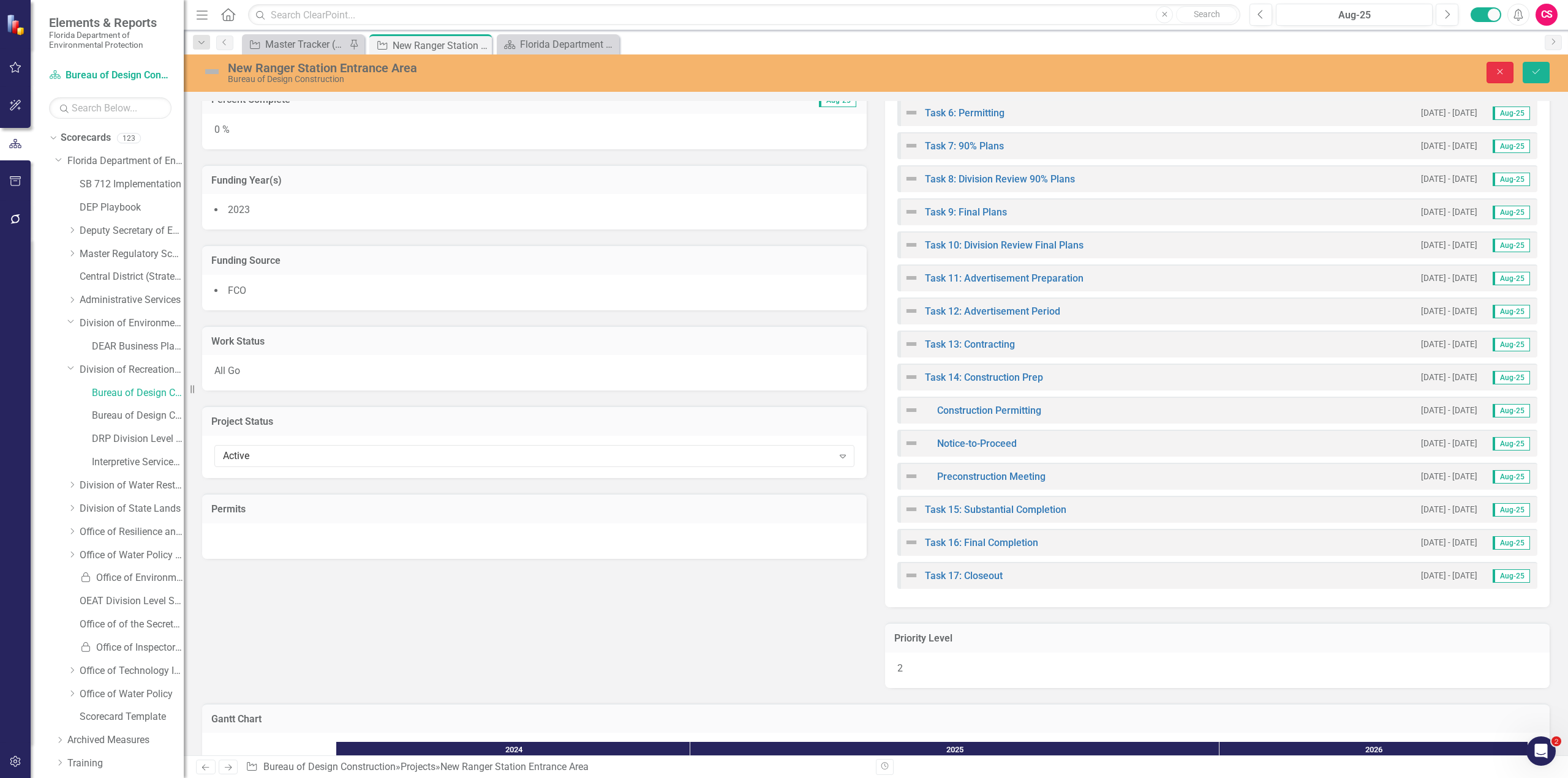 click on "Close" 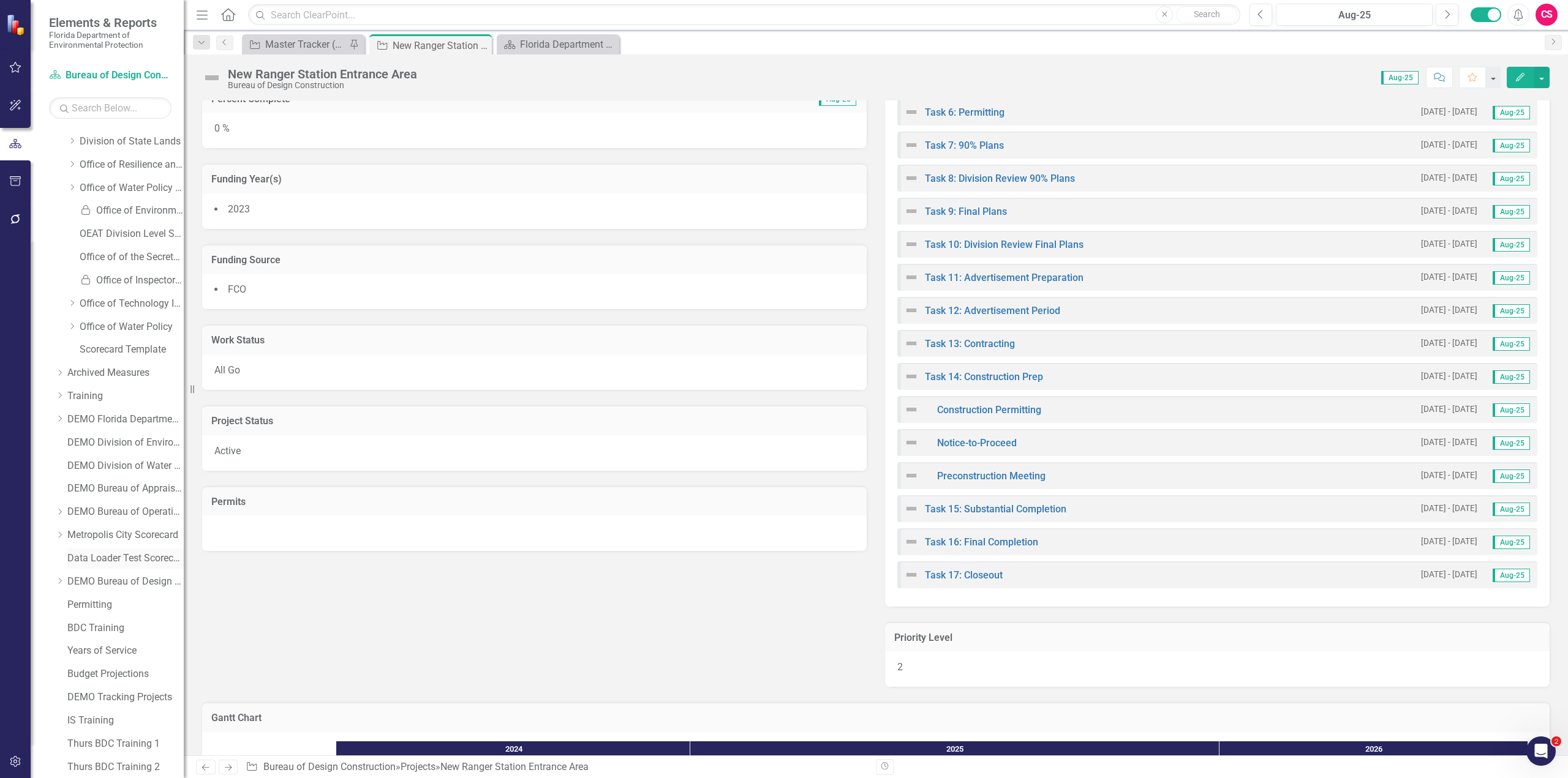 scroll, scrollTop: 439, scrollLeft: 0, axis: vertical 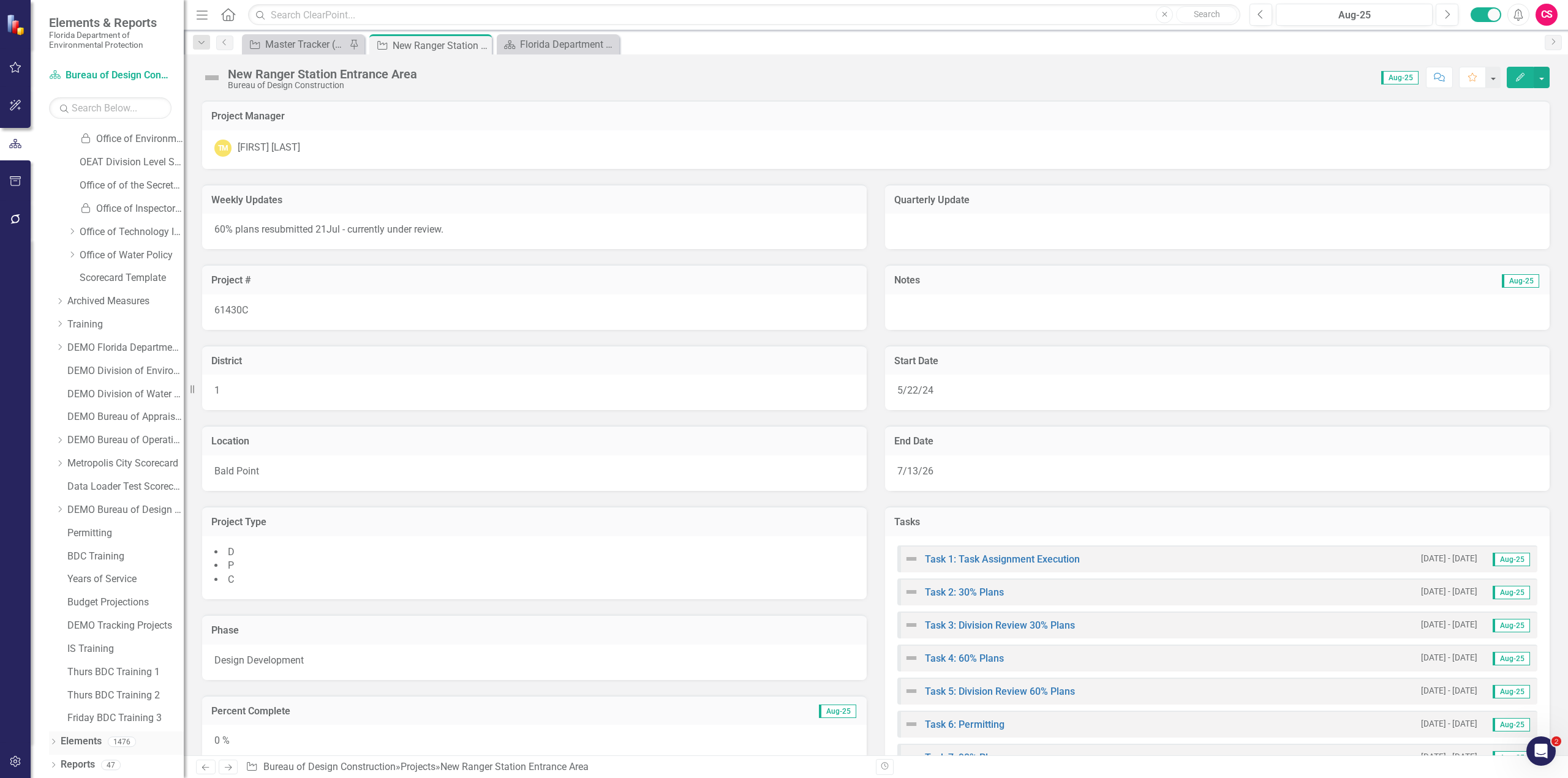 click on "Elements" at bounding box center (81, 741) 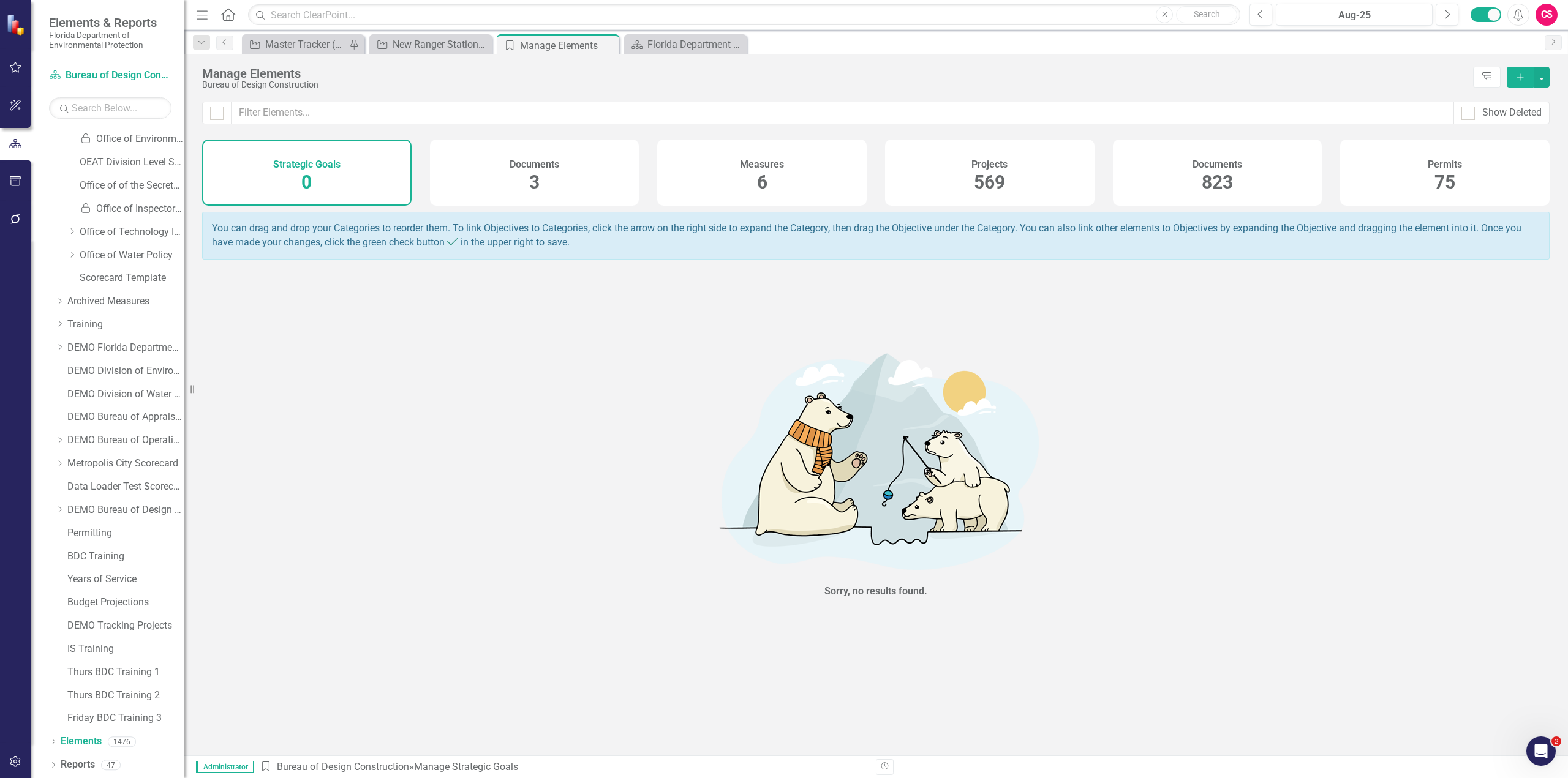 click on "823" at bounding box center [1217, 182] 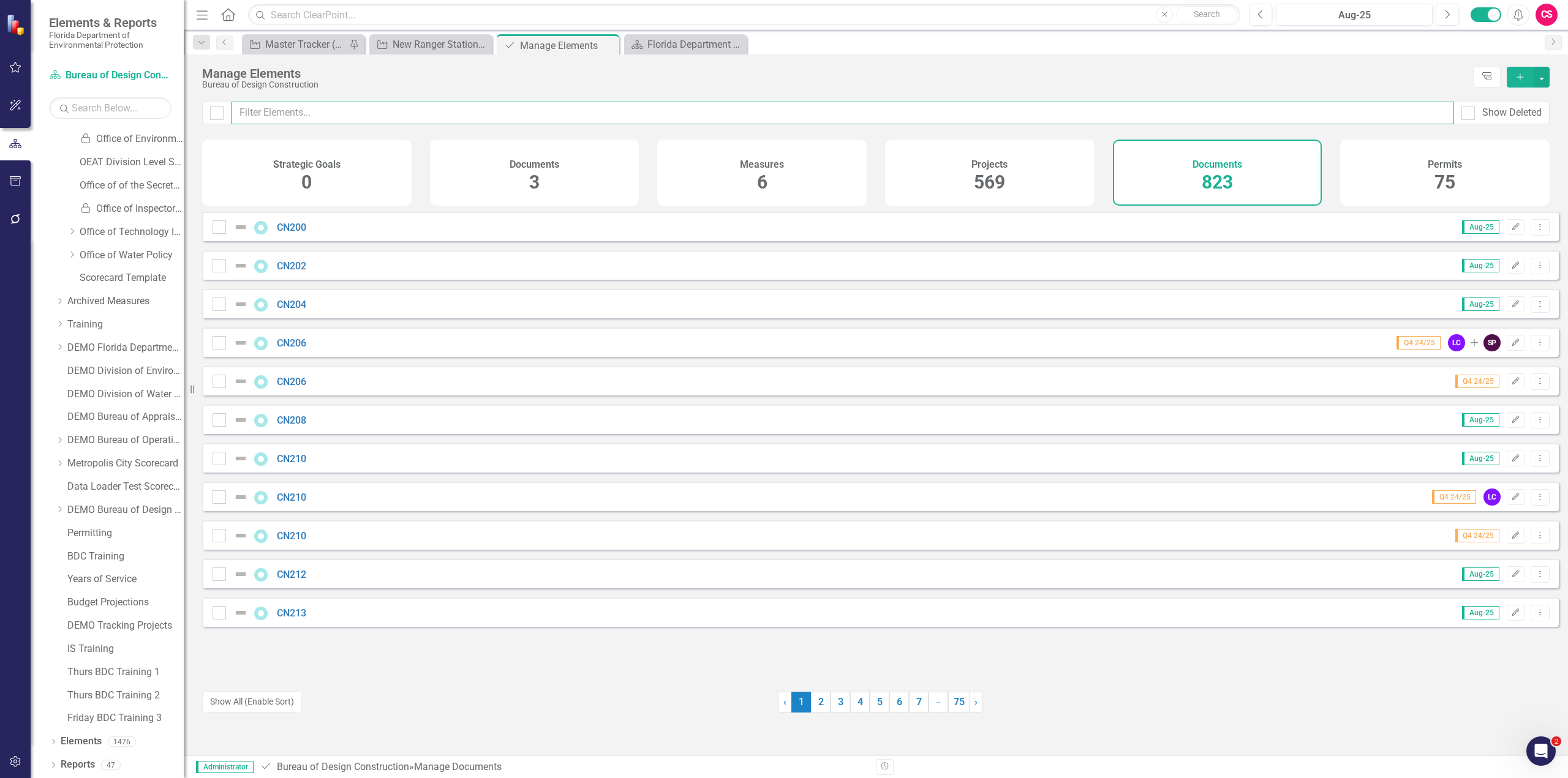 click at bounding box center [843, 113] 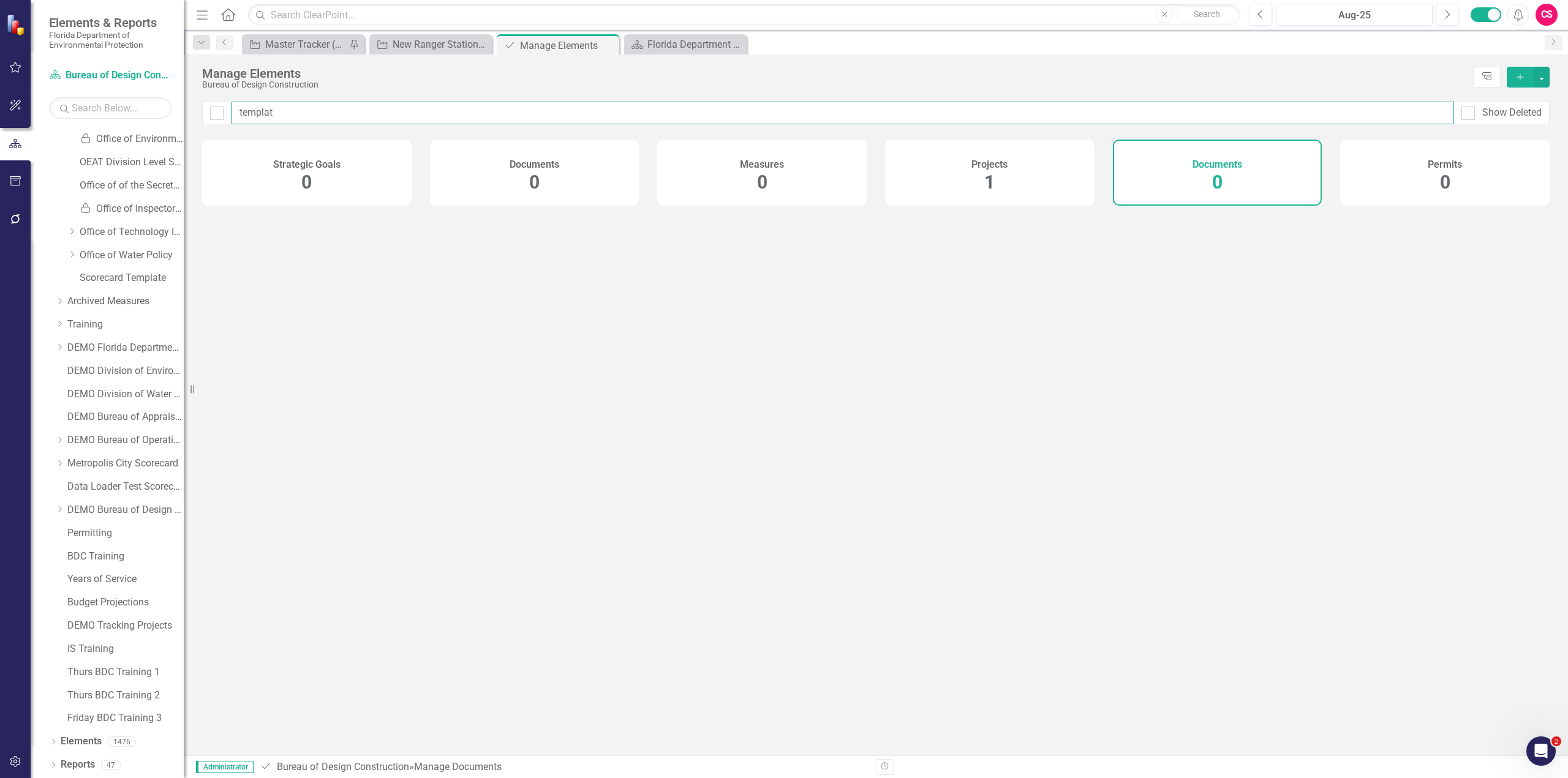 type on "template" 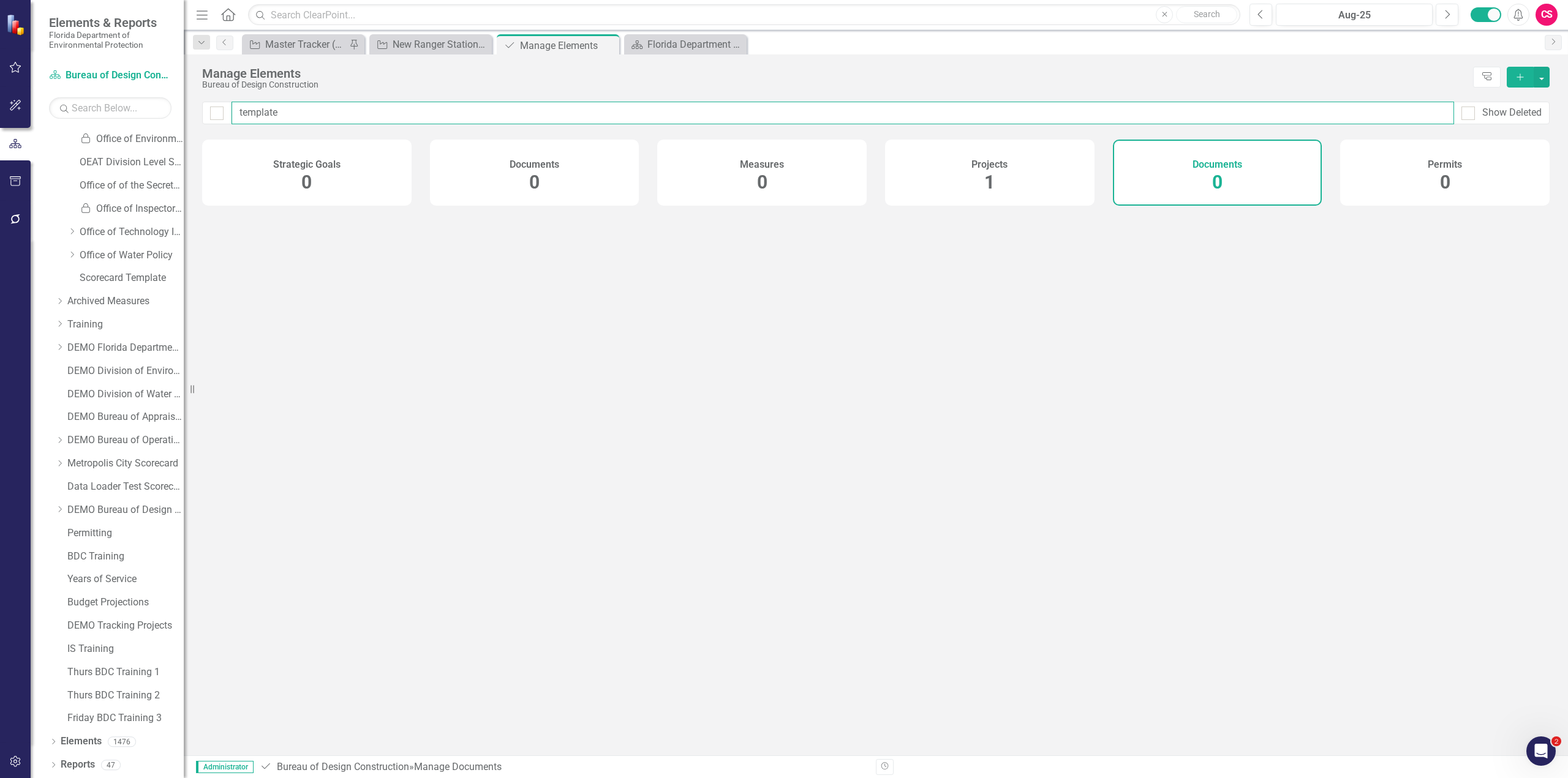 type 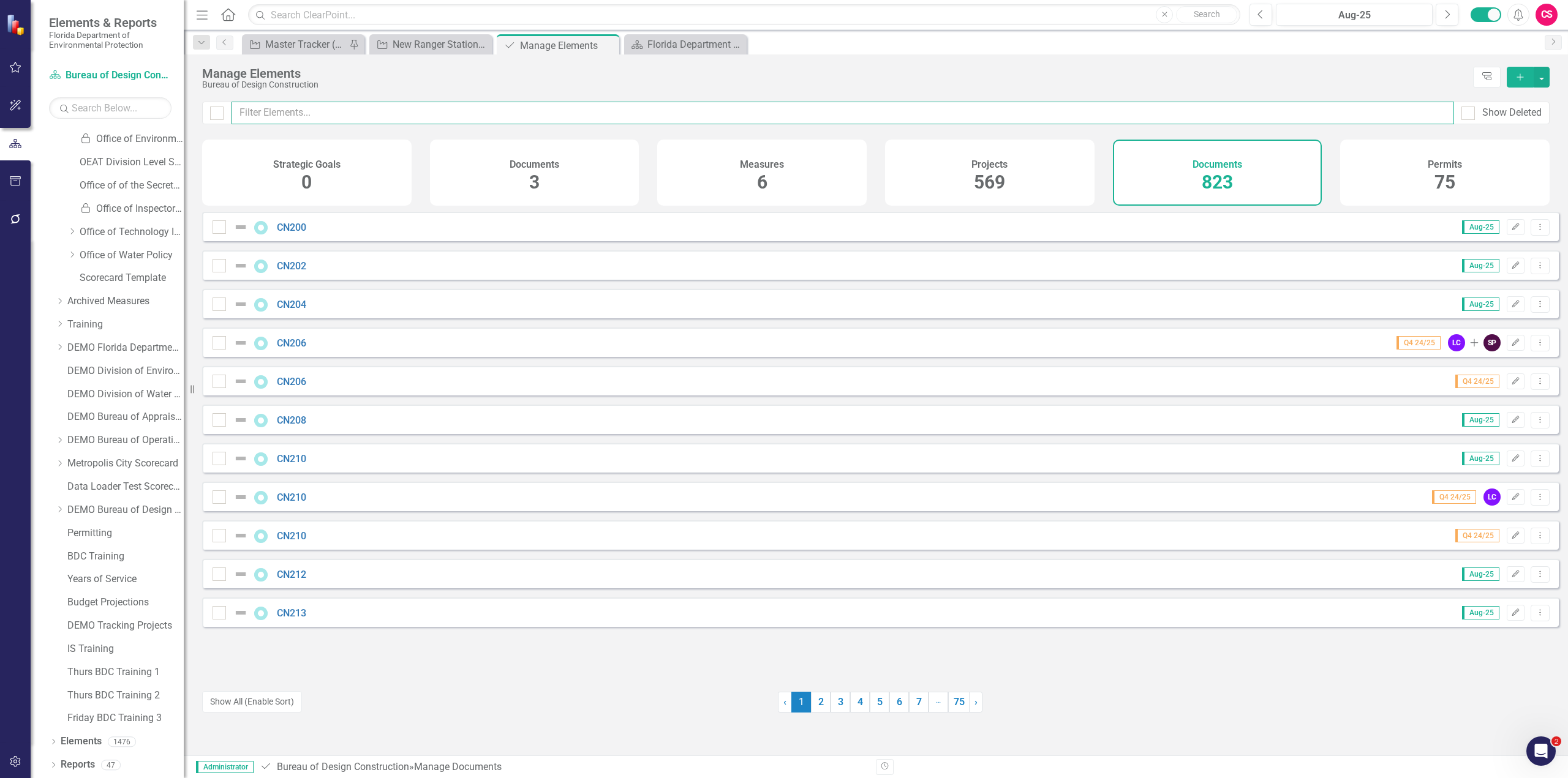 click at bounding box center (843, 113) 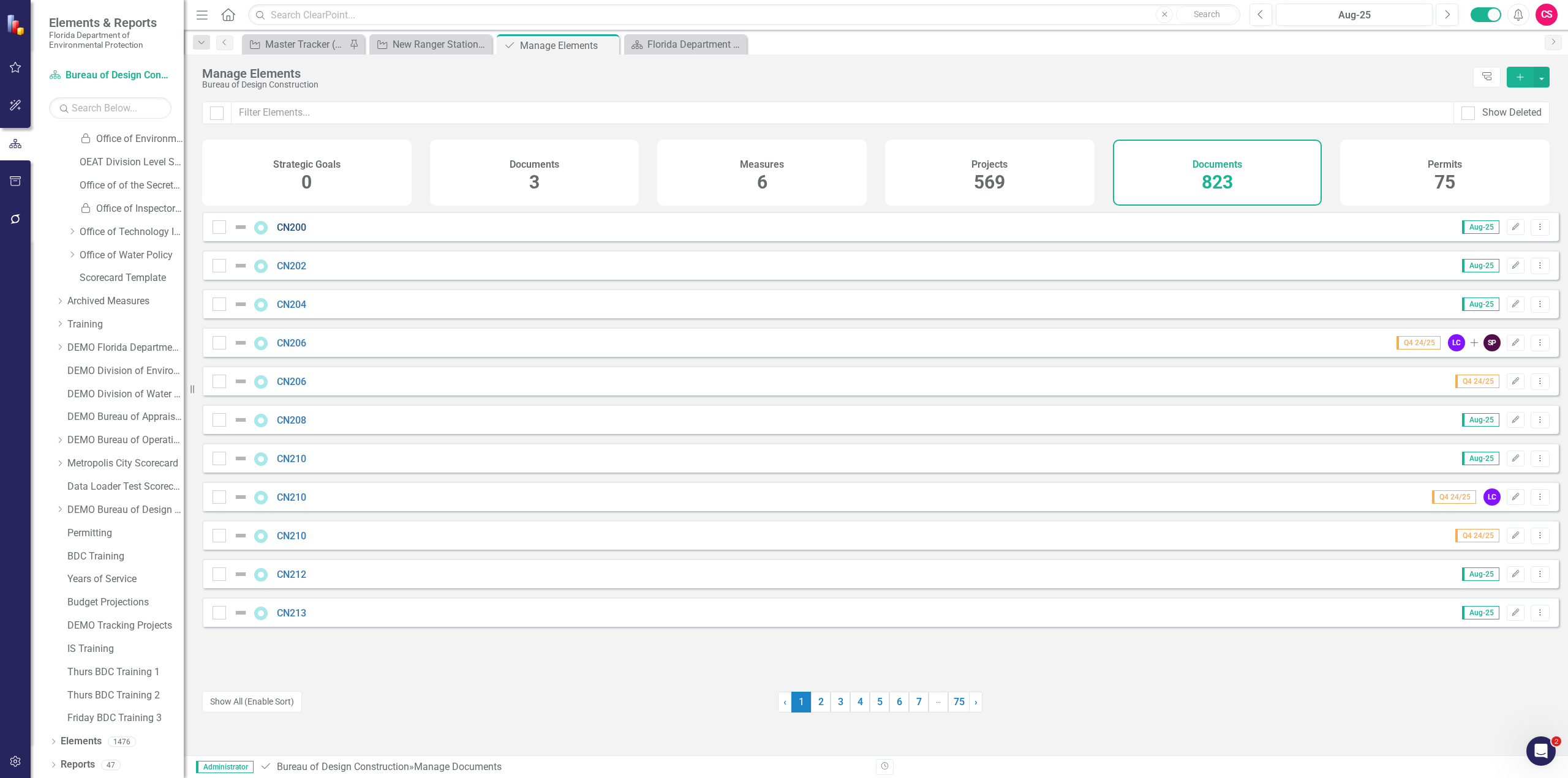 click on "CN200" at bounding box center (292, 227) 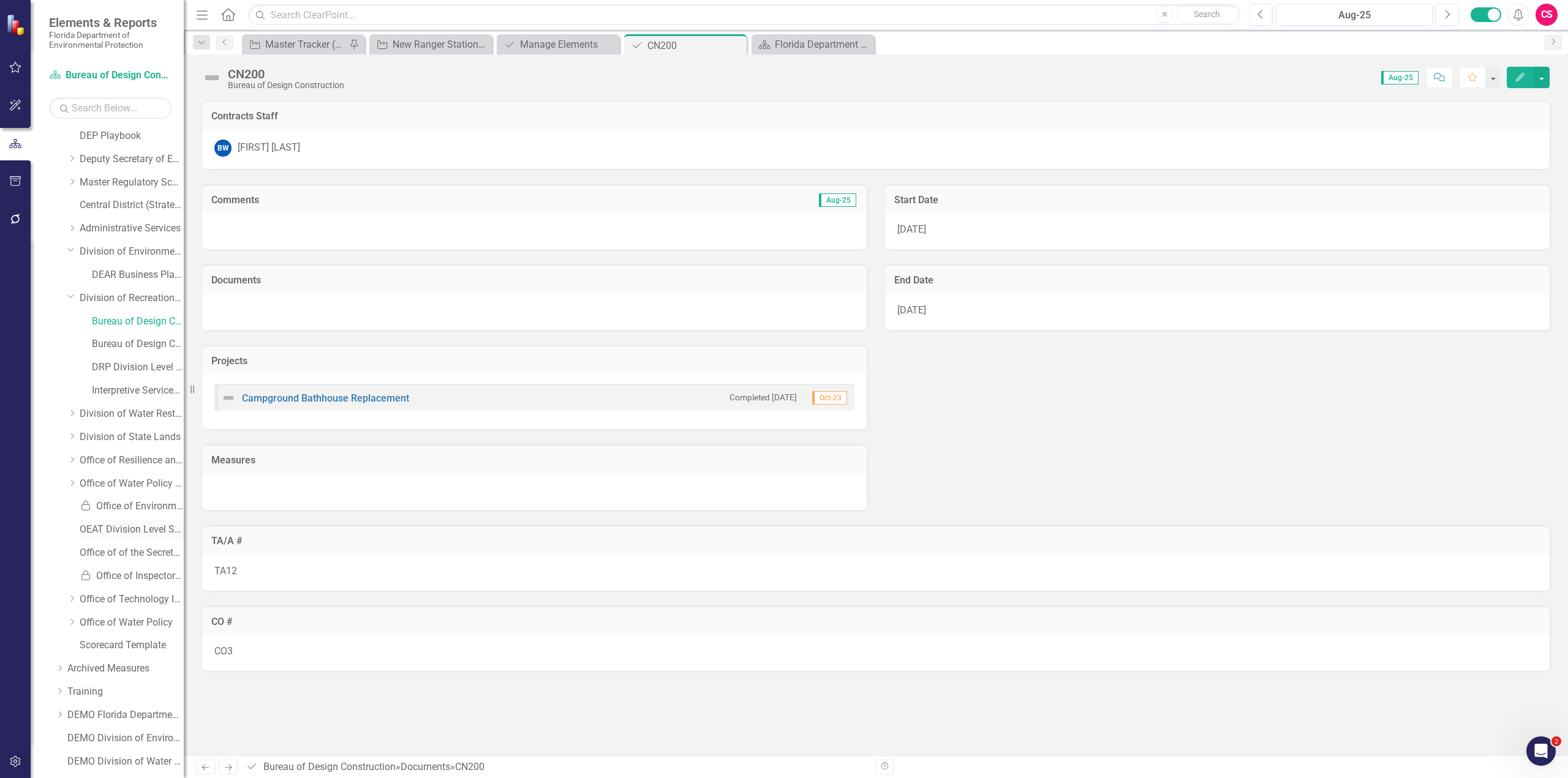 scroll, scrollTop: 439, scrollLeft: 0, axis: vertical 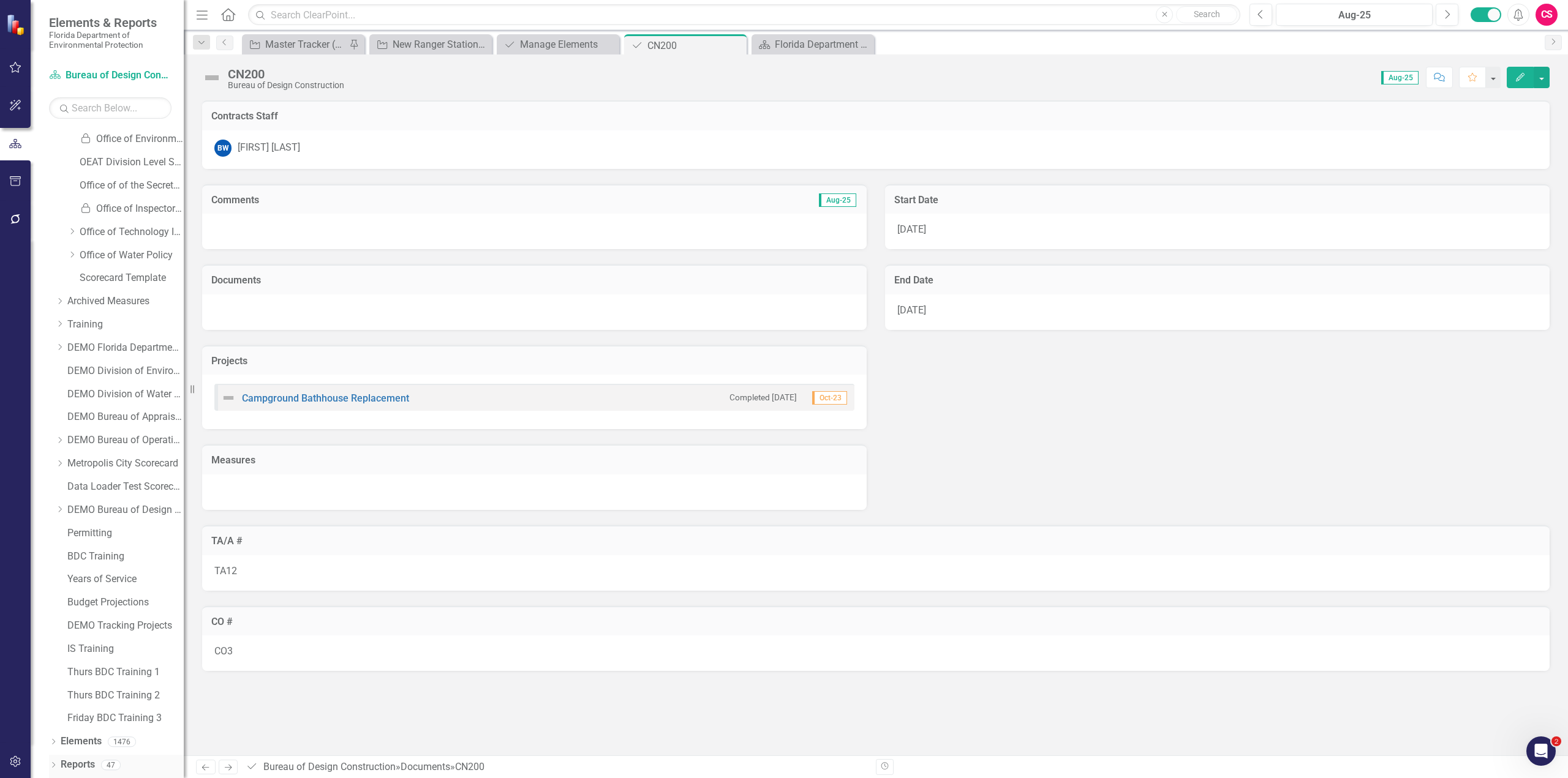 click on "Dropdown" 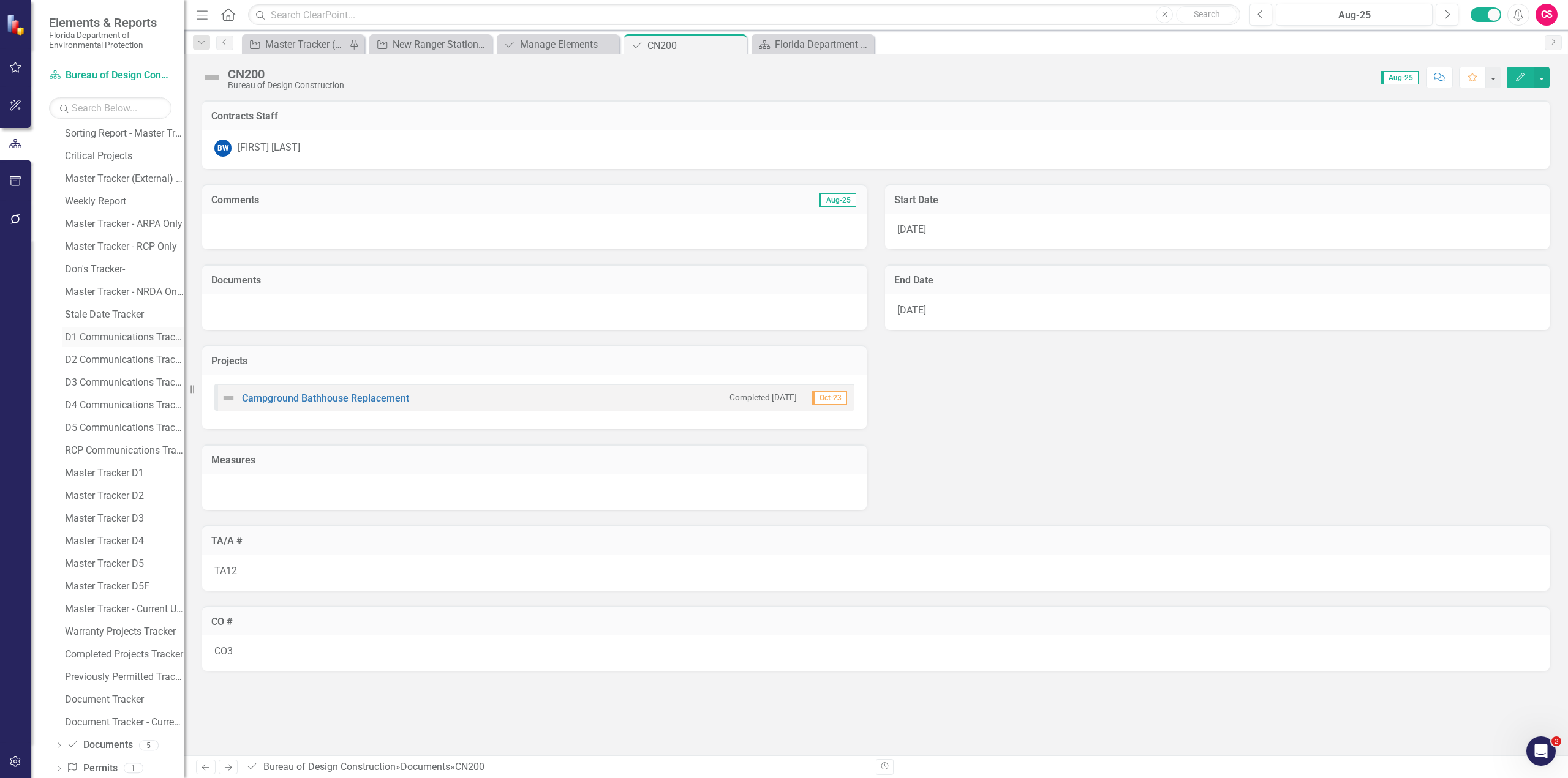 scroll, scrollTop: 1250, scrollLeft: 0, axis: vertical 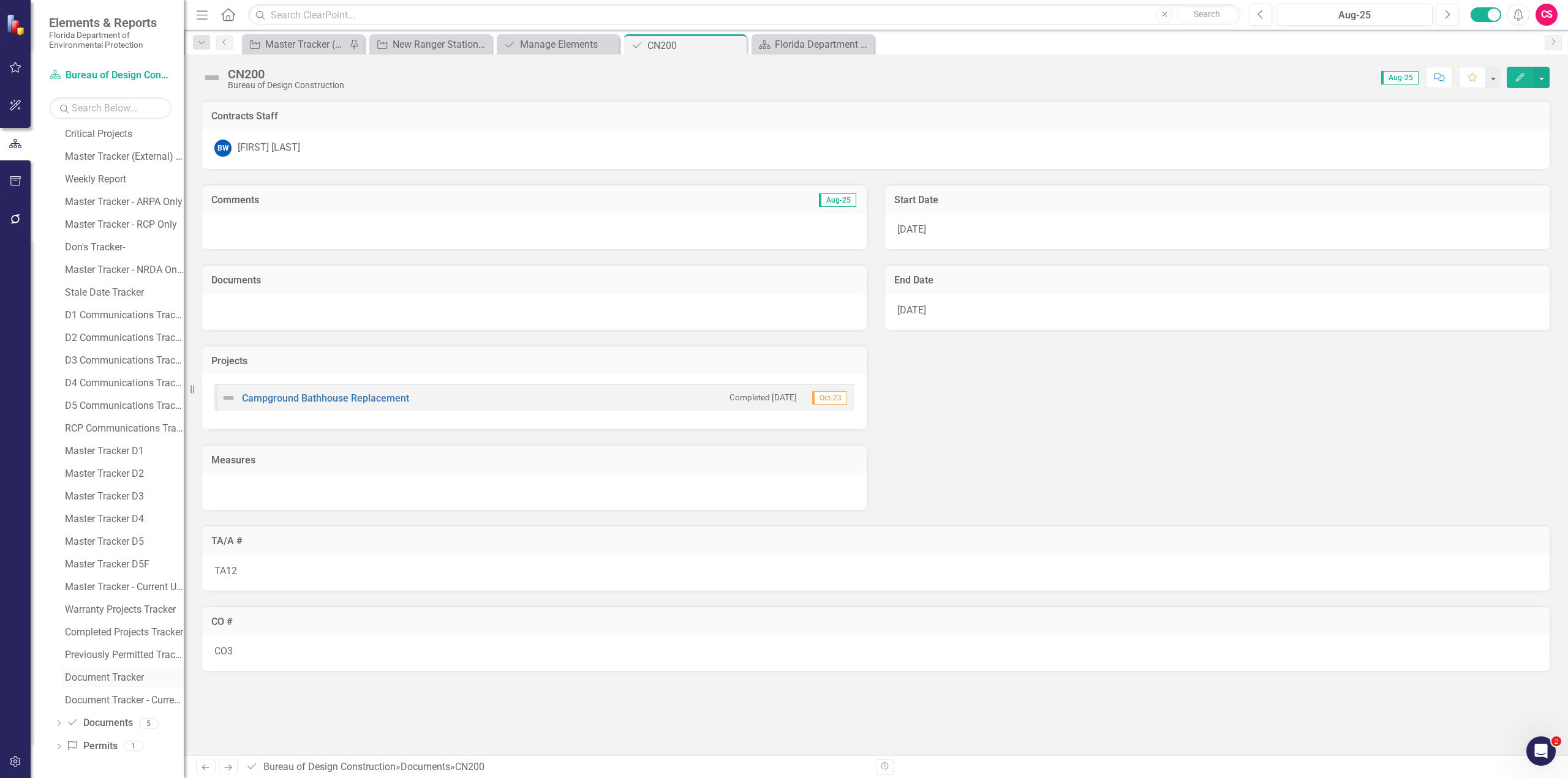 click on "Document Tracker" at bounding box center (123, 678) 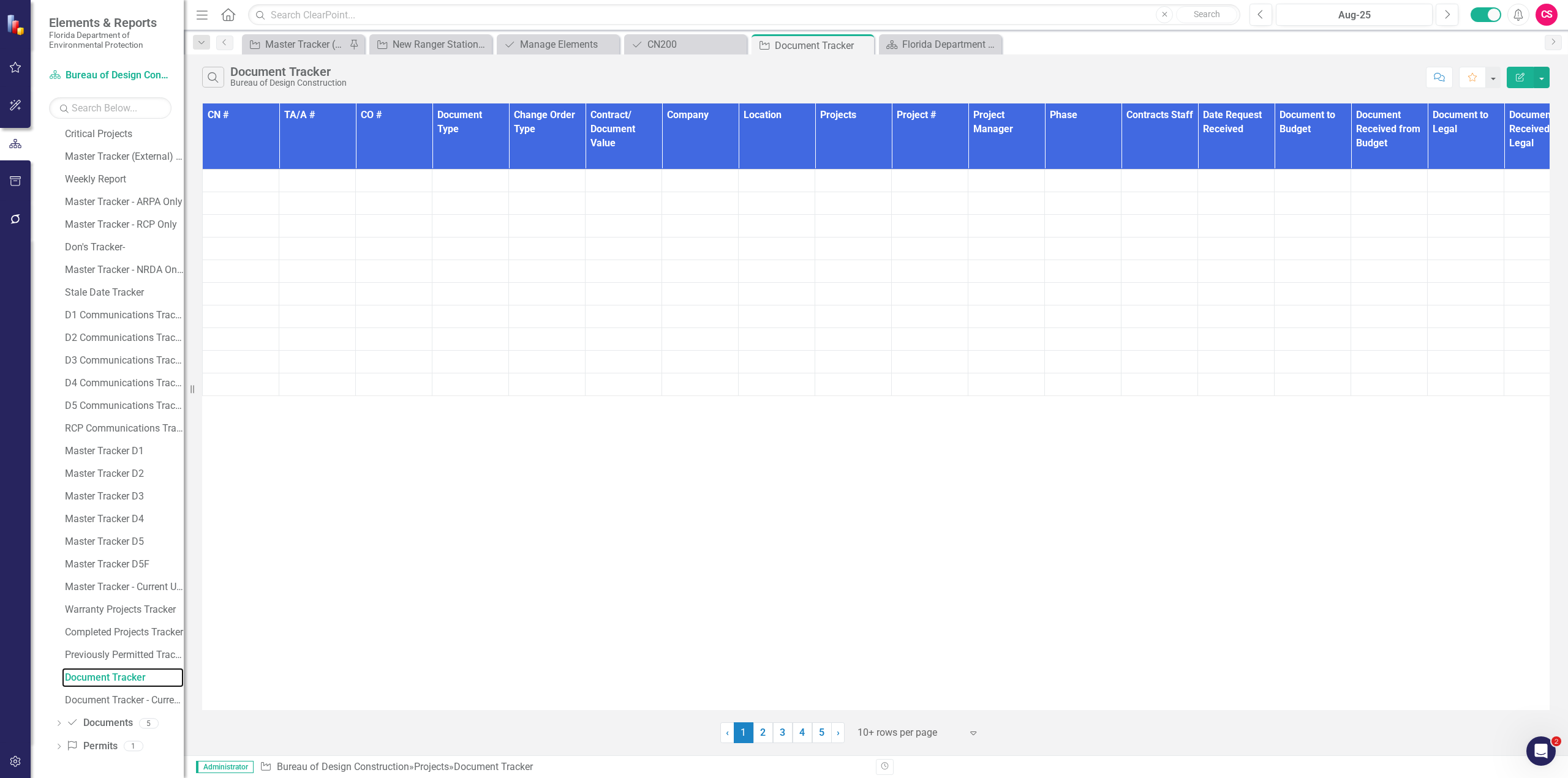 scroll, scrollTop: 1250, scrollLeft: 0, axis: vertical 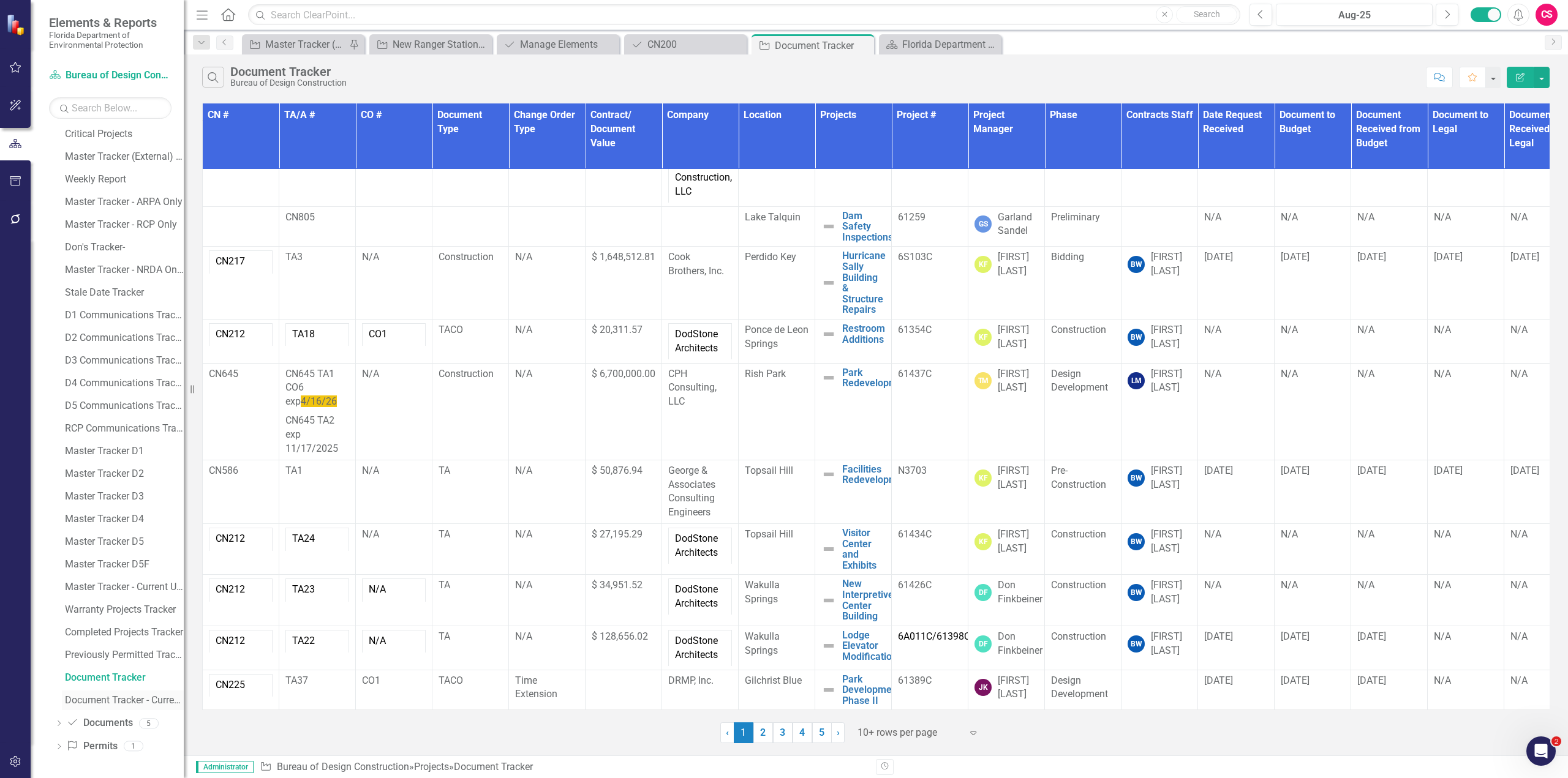 click on "Document Tracker - Current User" at bounding box center (124, 700) 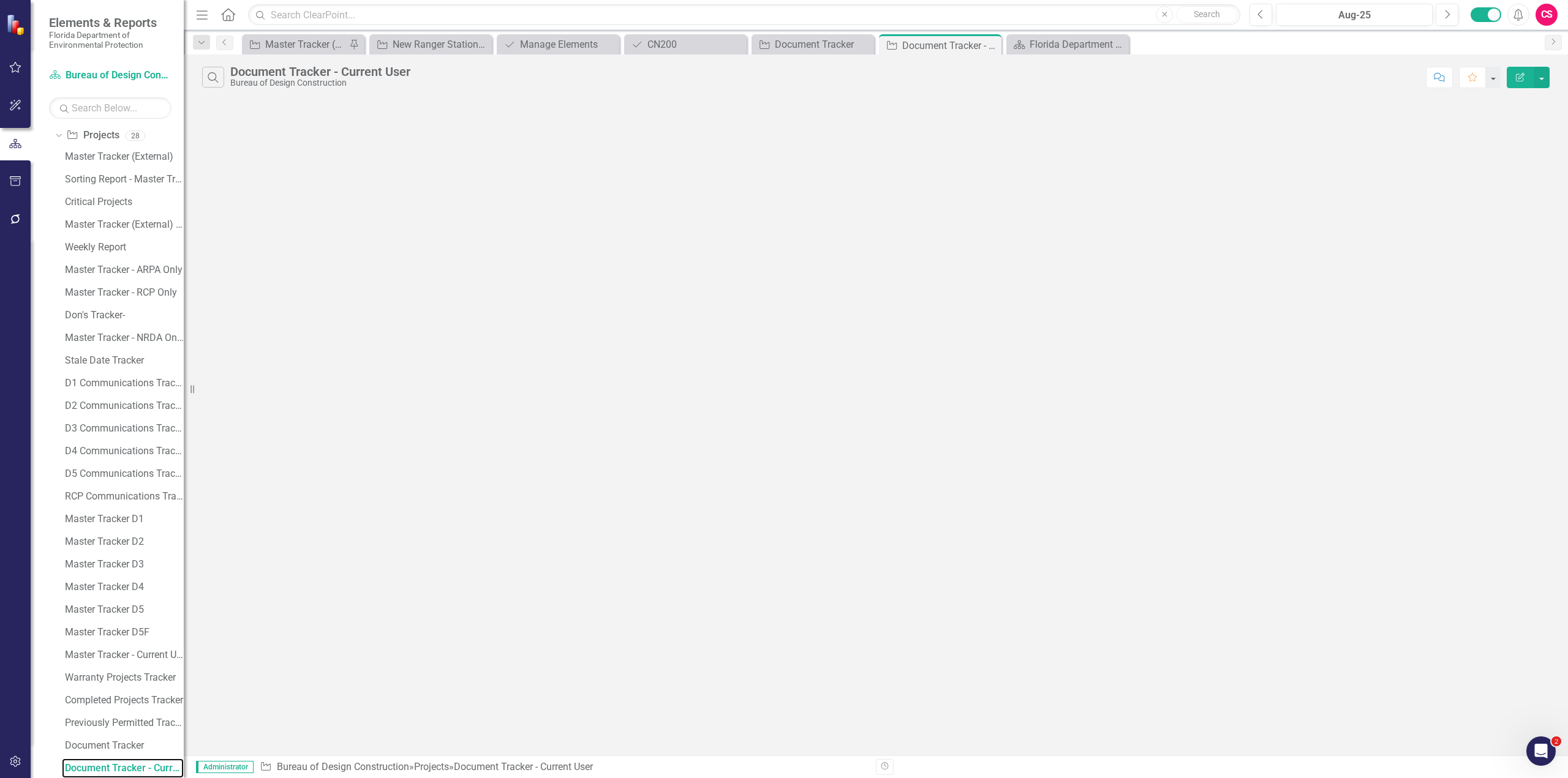 scroll, scrollTop: 1250, scrollLeft: 0, axis: vertical 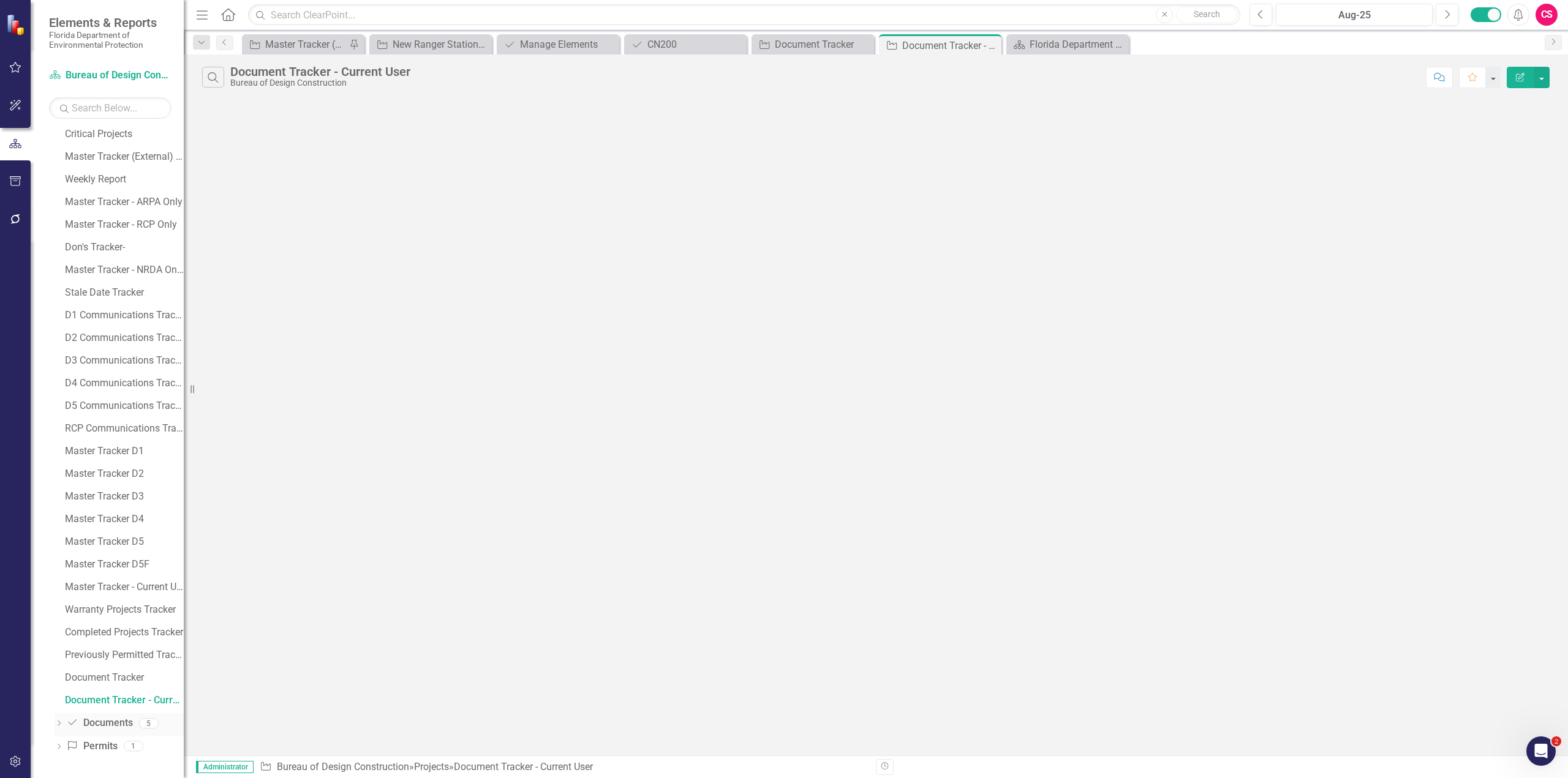 click 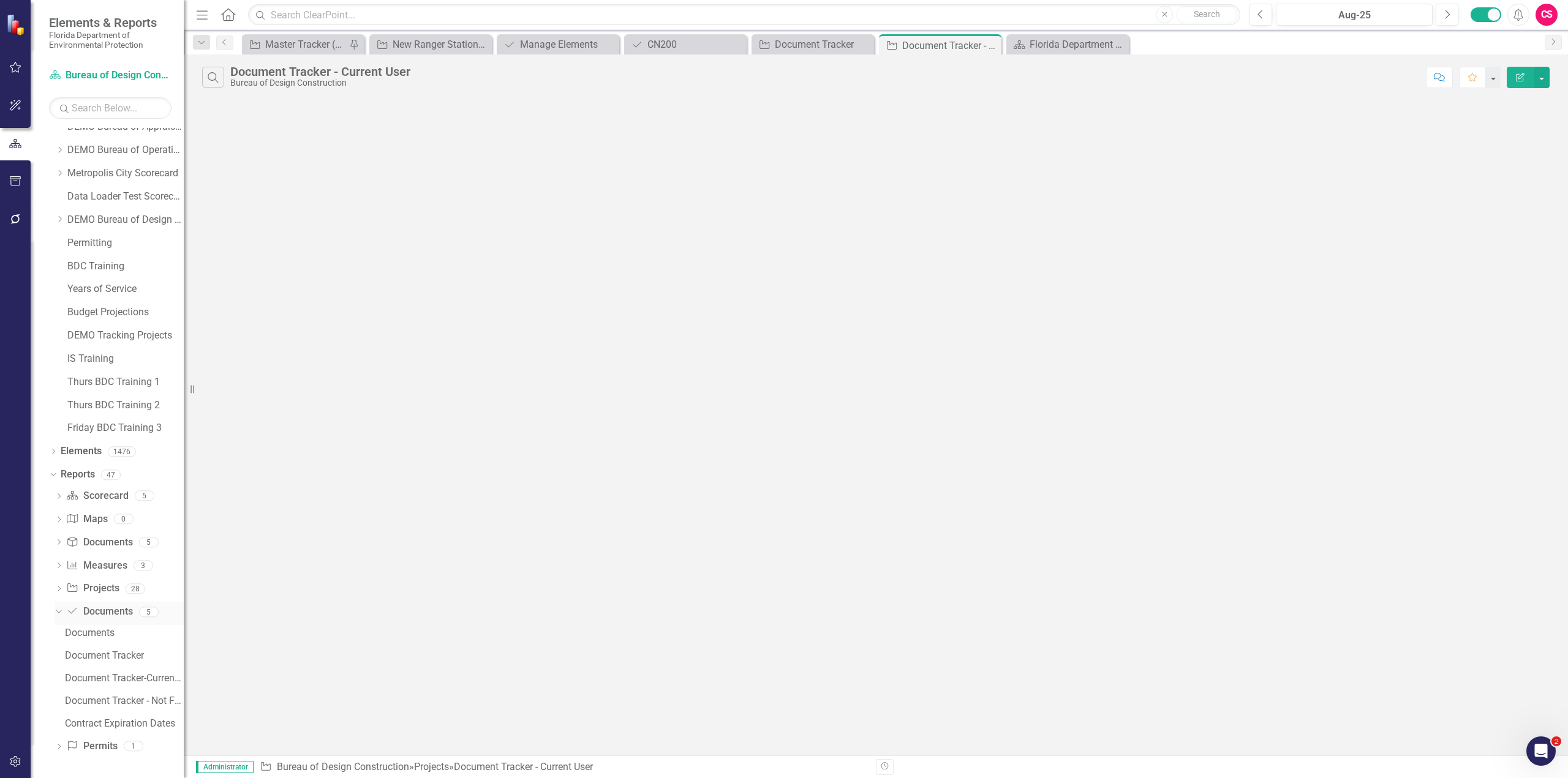 scroll, scrollTop: 729, scrollLeft: 0, axis: vertical 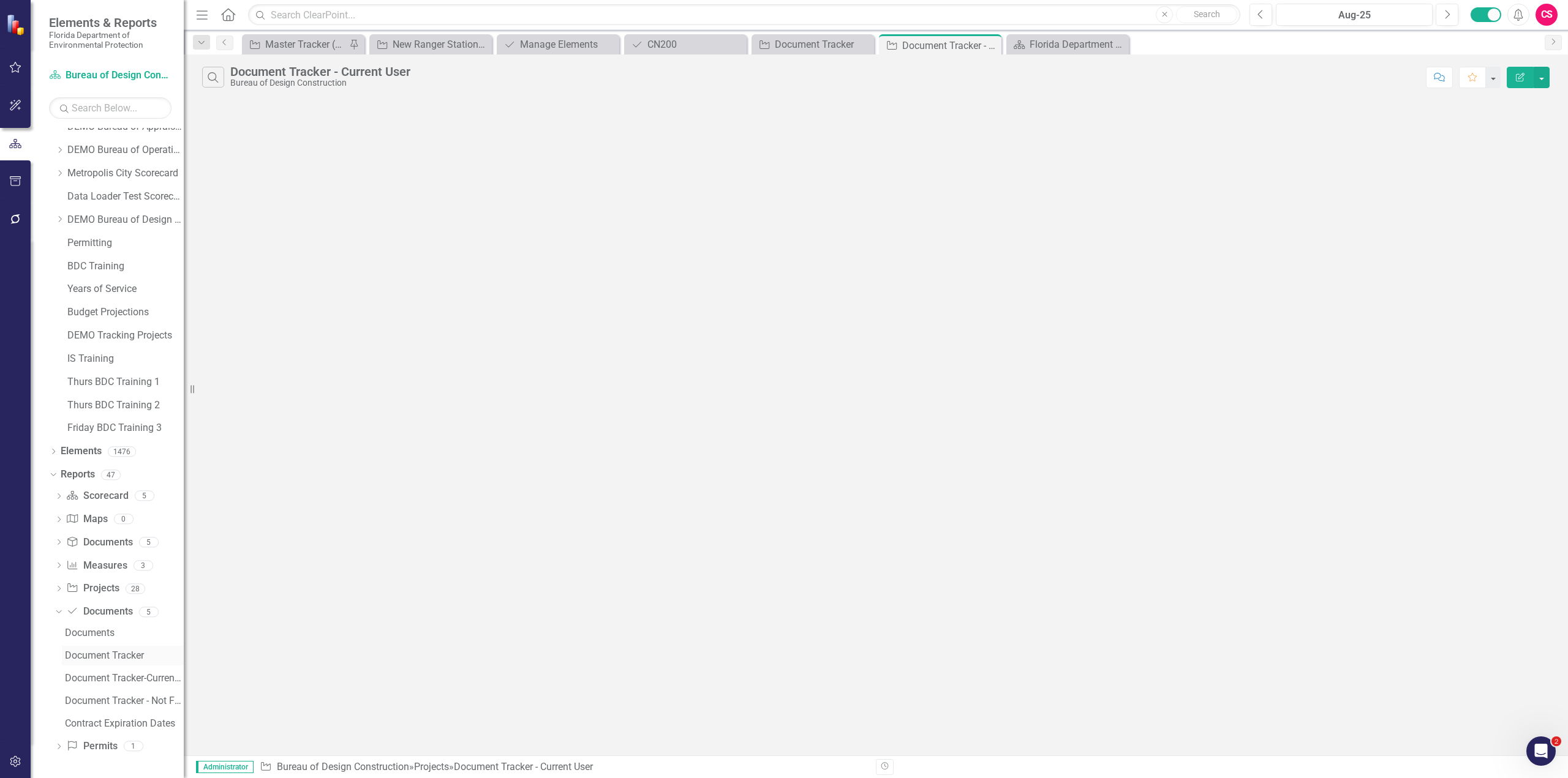 click on "Document Tracker" at bounding box center (124, 656) 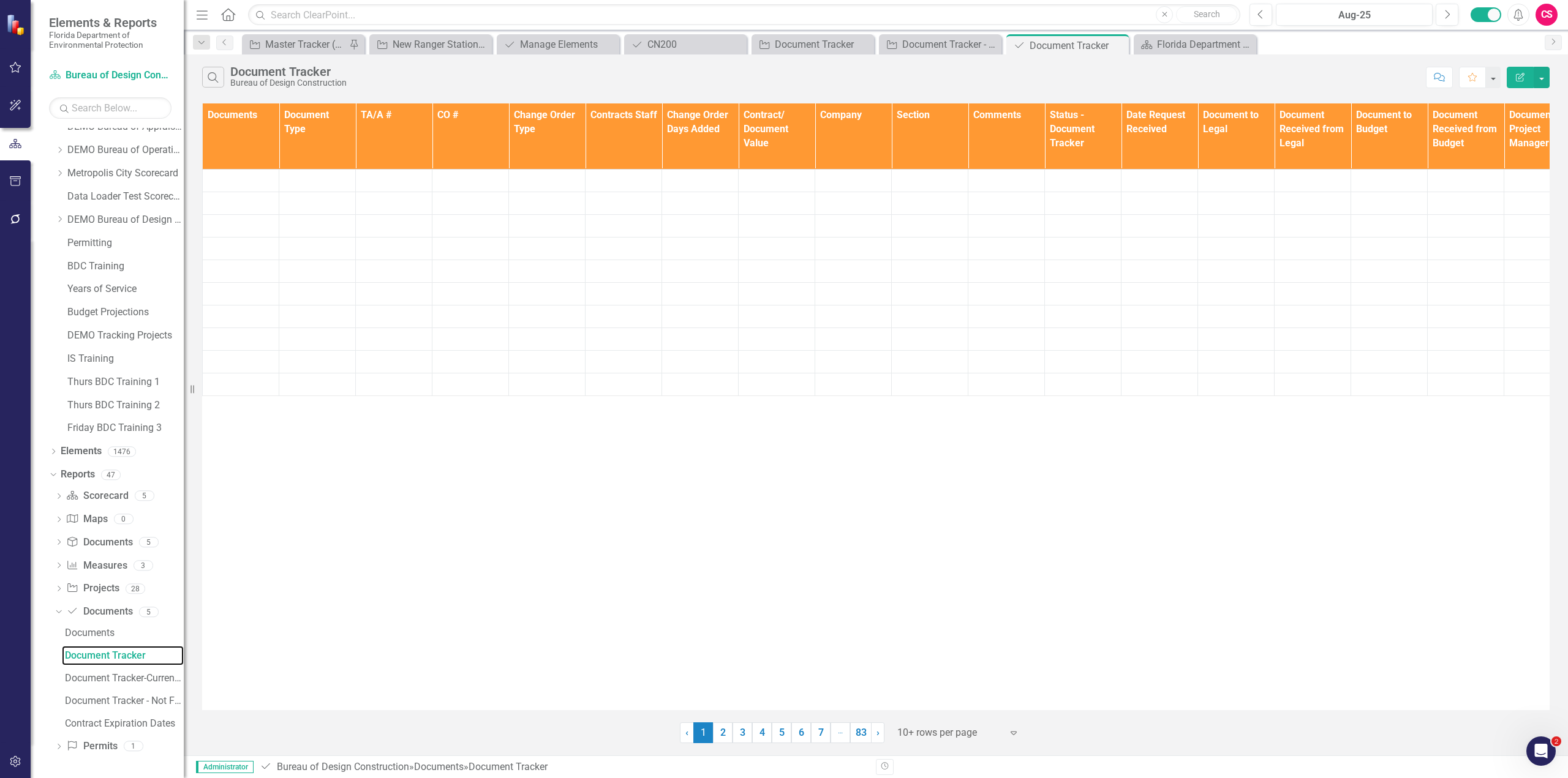 scroll, scrollTop: 616, scrollLeft: 0, axis: vertical 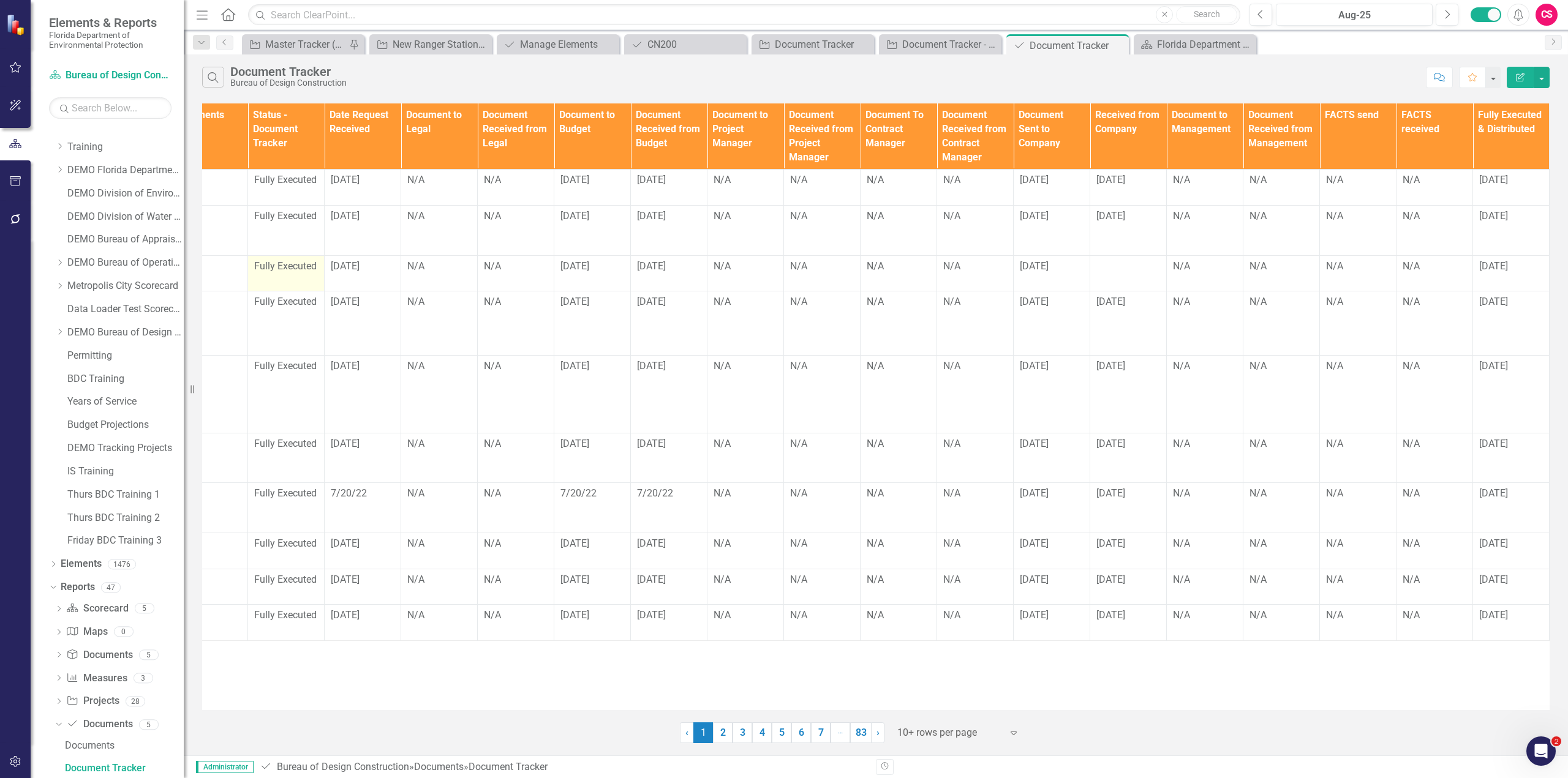 click on "Fully Executed" at bounding box center (285, 266) 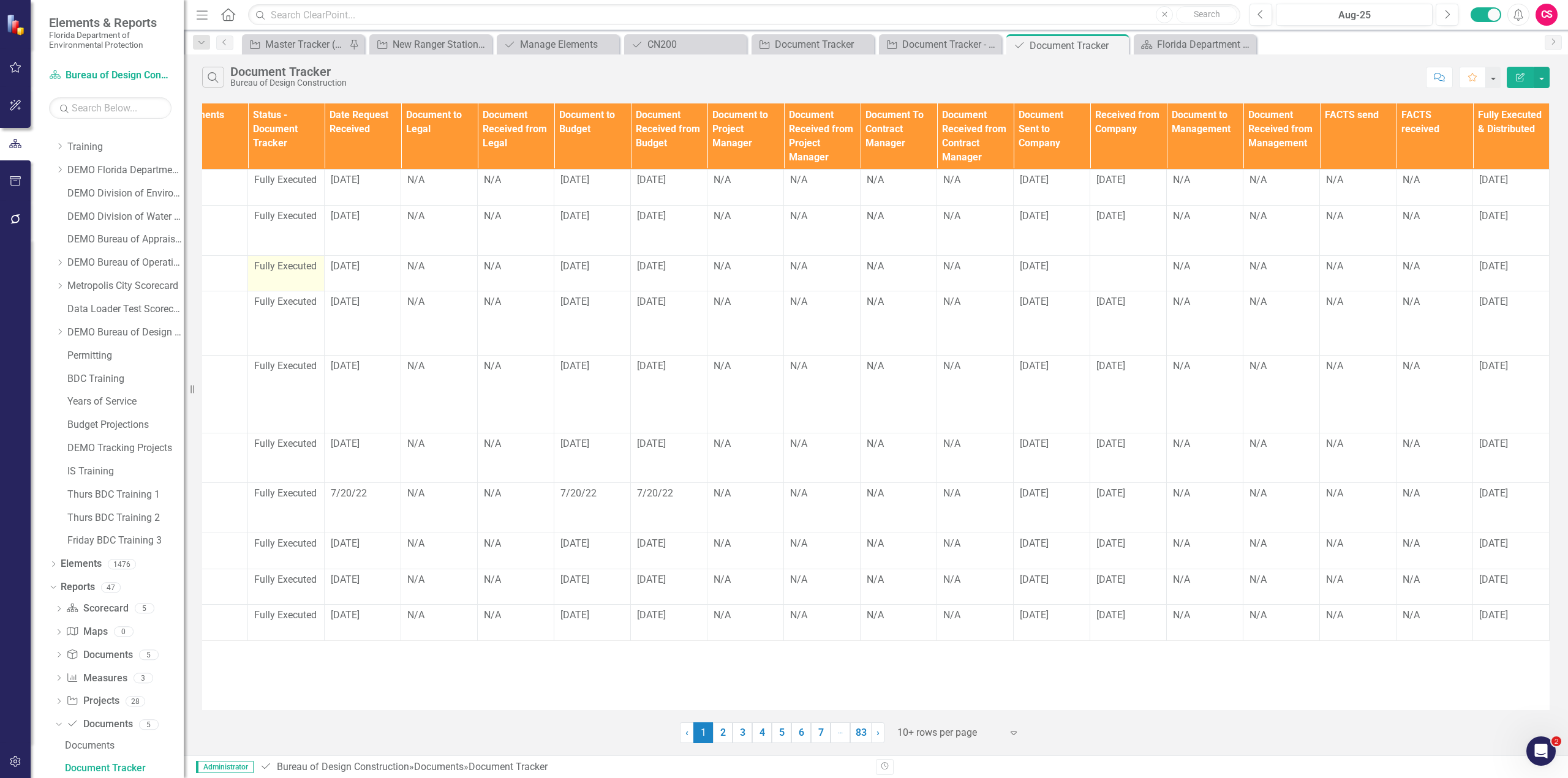 click on "Fully Executed" at bounding box center (285, 266) 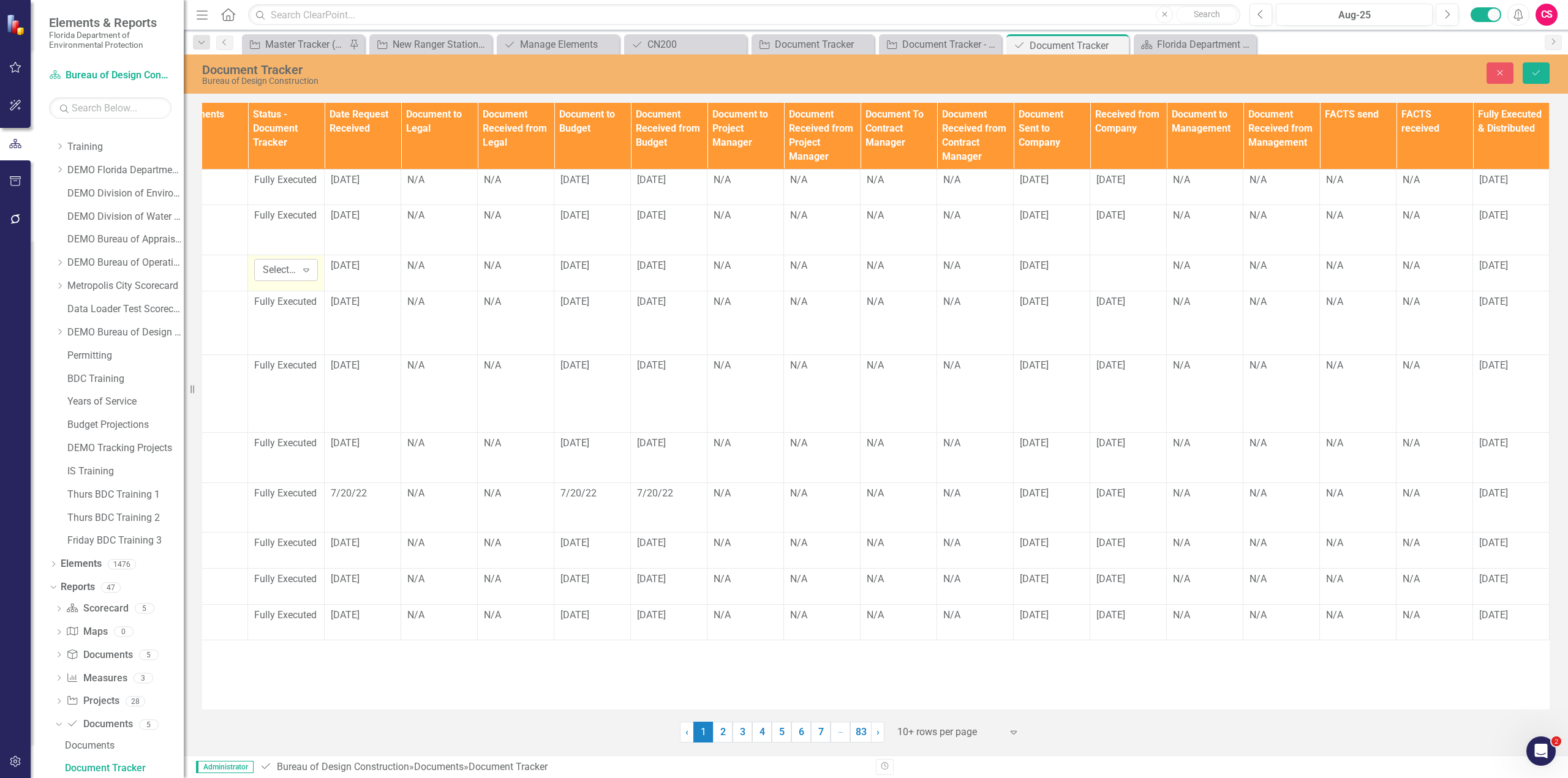 click on "Select Item..." at bounding box center [279, 270] 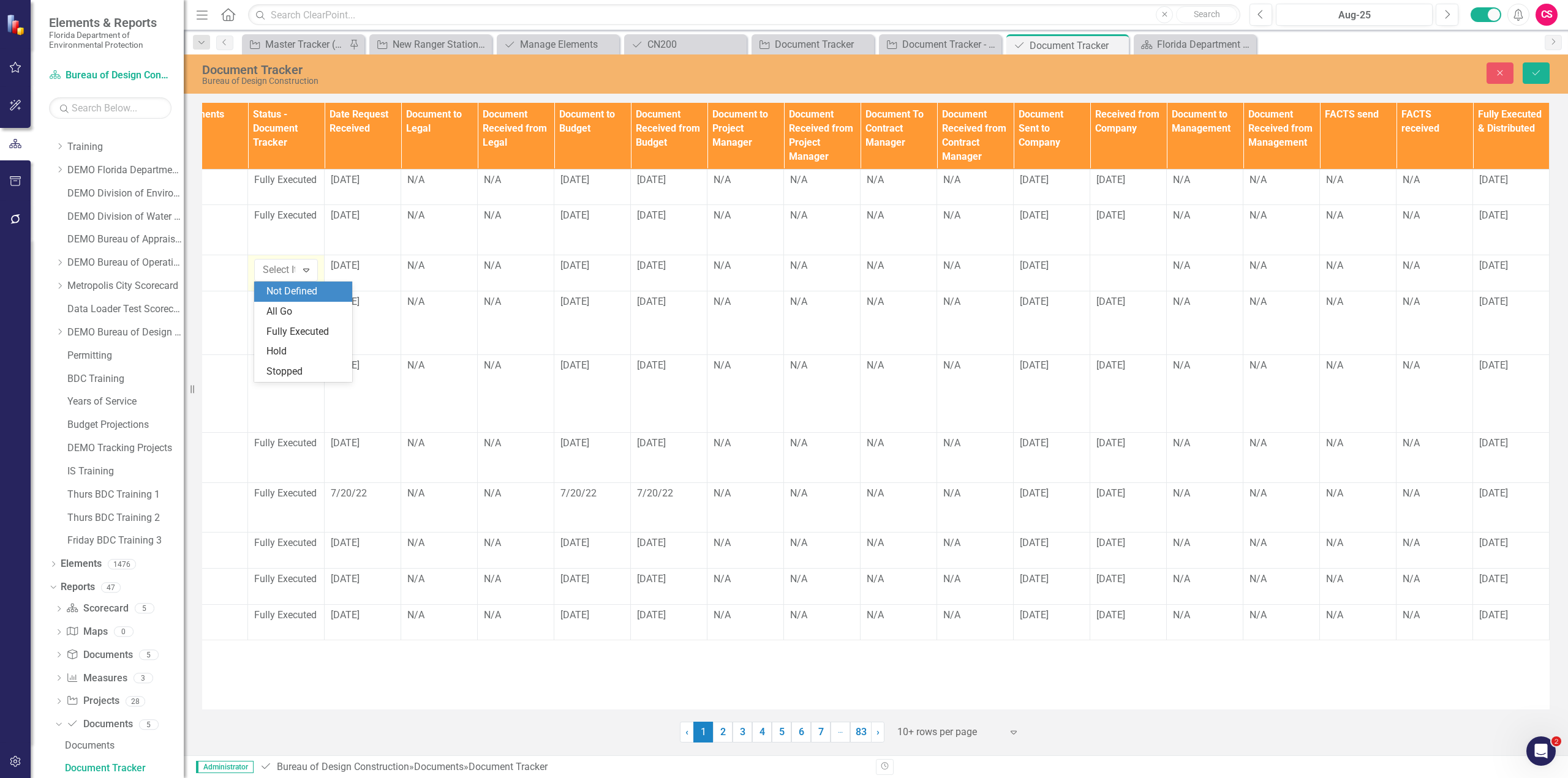 click on "Document Tracker Bureau of Design Construction Close Save Documents Document Type TA/A # CO # Change Order Type Contracts Staff Change Order Days Added Contract/ Document Value Company Section Comments Status - Document Tracker Date Request Received Document to Legal Document Received from Legal Document to Budget Document Received from Budget Document to Project Manager Document Received from Project Manager Document To Contract Manager Document Received from Contract Manager Document Sent to Company Received from Company Document to Management Document Received from Management FACTS send FACTS received Fully Executed [DATE] N/A N/A [DATE] [DATE] N/A N/A N/A N/A [DATE] [DATE] N/A N/A N/A N/A CN202 Link Map View Link Map Edit Edit Document Link Open Element TA TA41 N/A N/A BW [FIRST] [LAST] $ 12,929.28 BW" at bounding box center (876, 405) 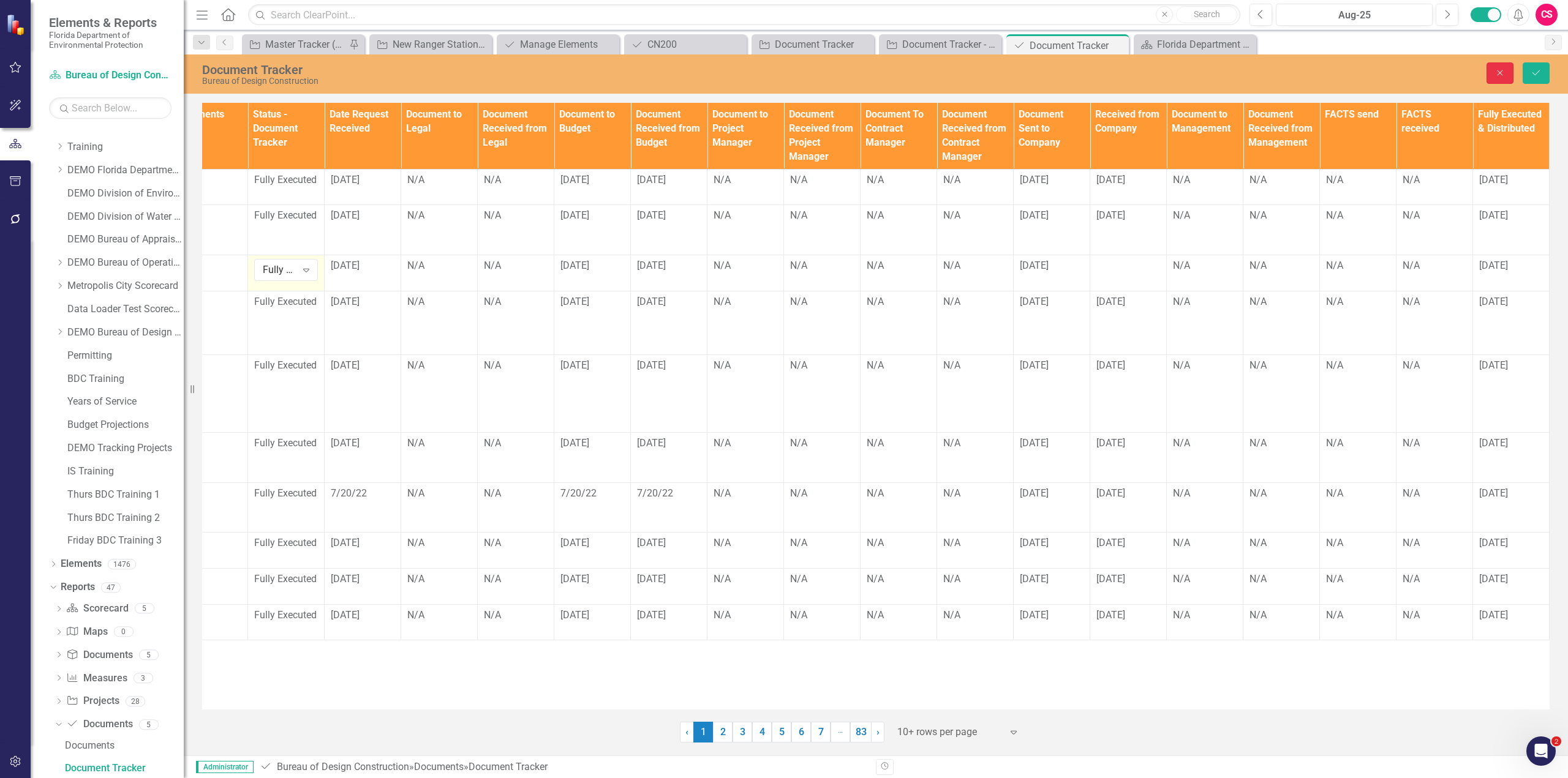 click on "Close" 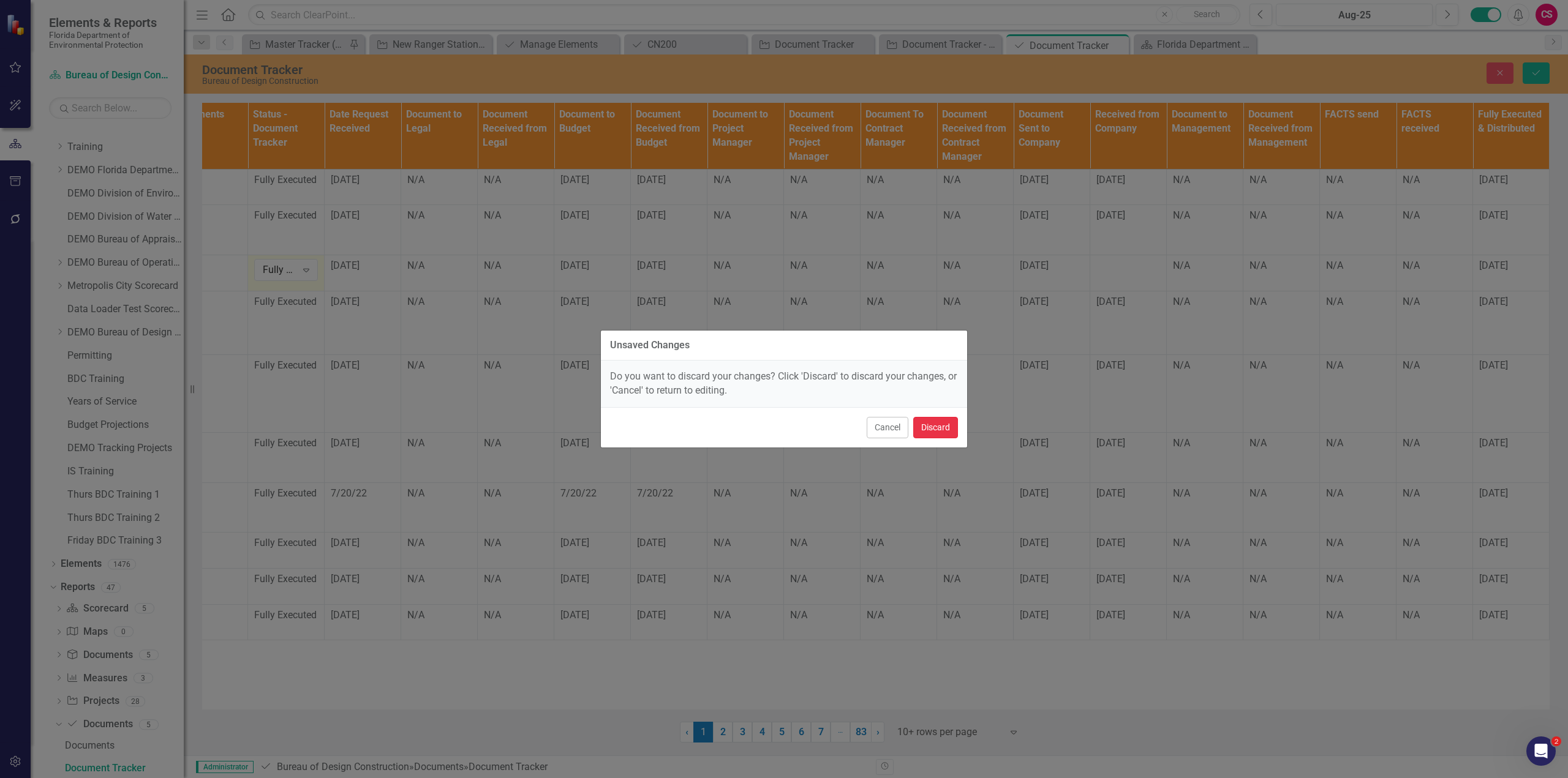 click on "Discard" at bounding box center [935, 427] 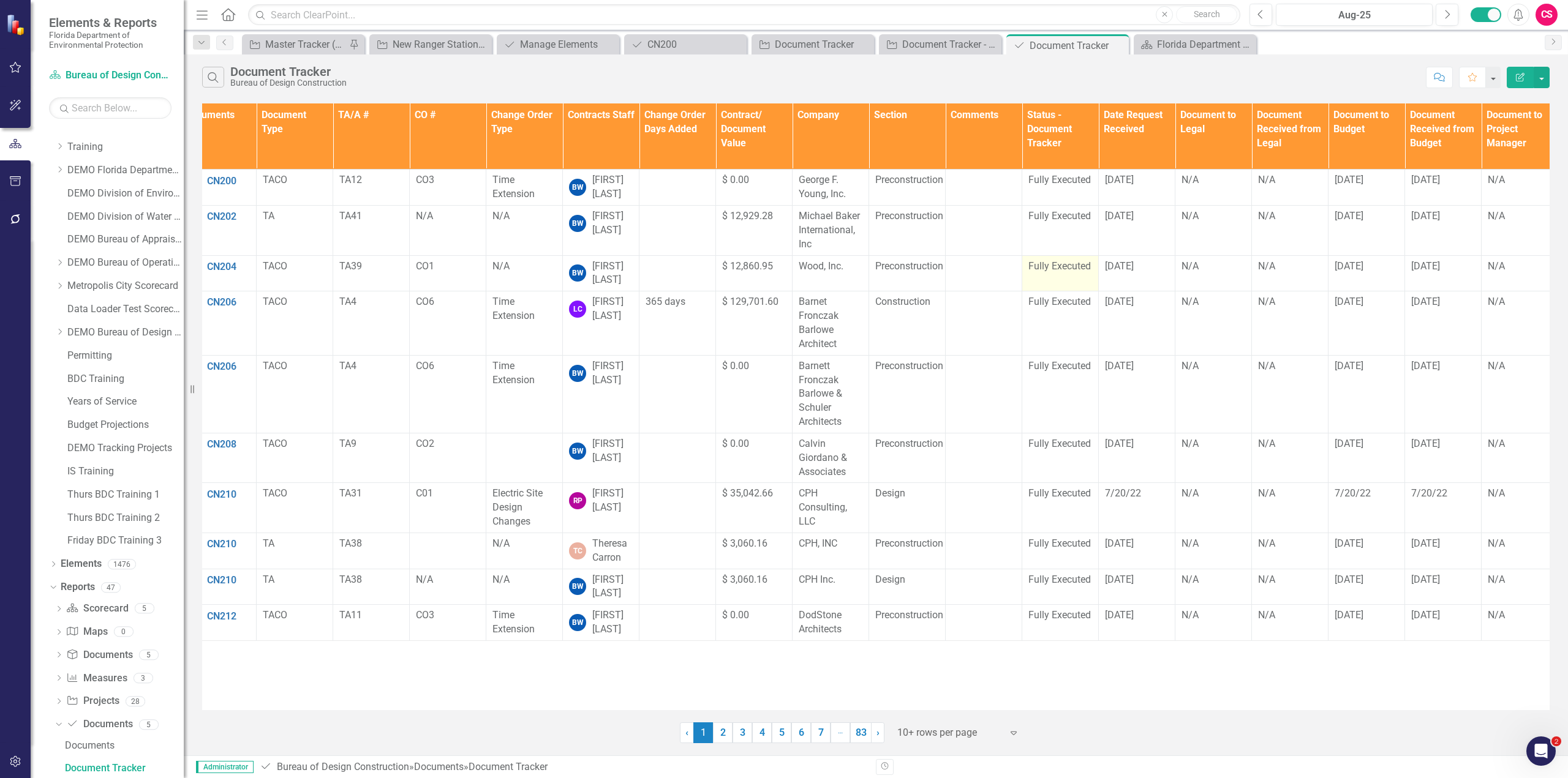 scroll, scrollTop: 0, scrollLeft: 0, axis: both 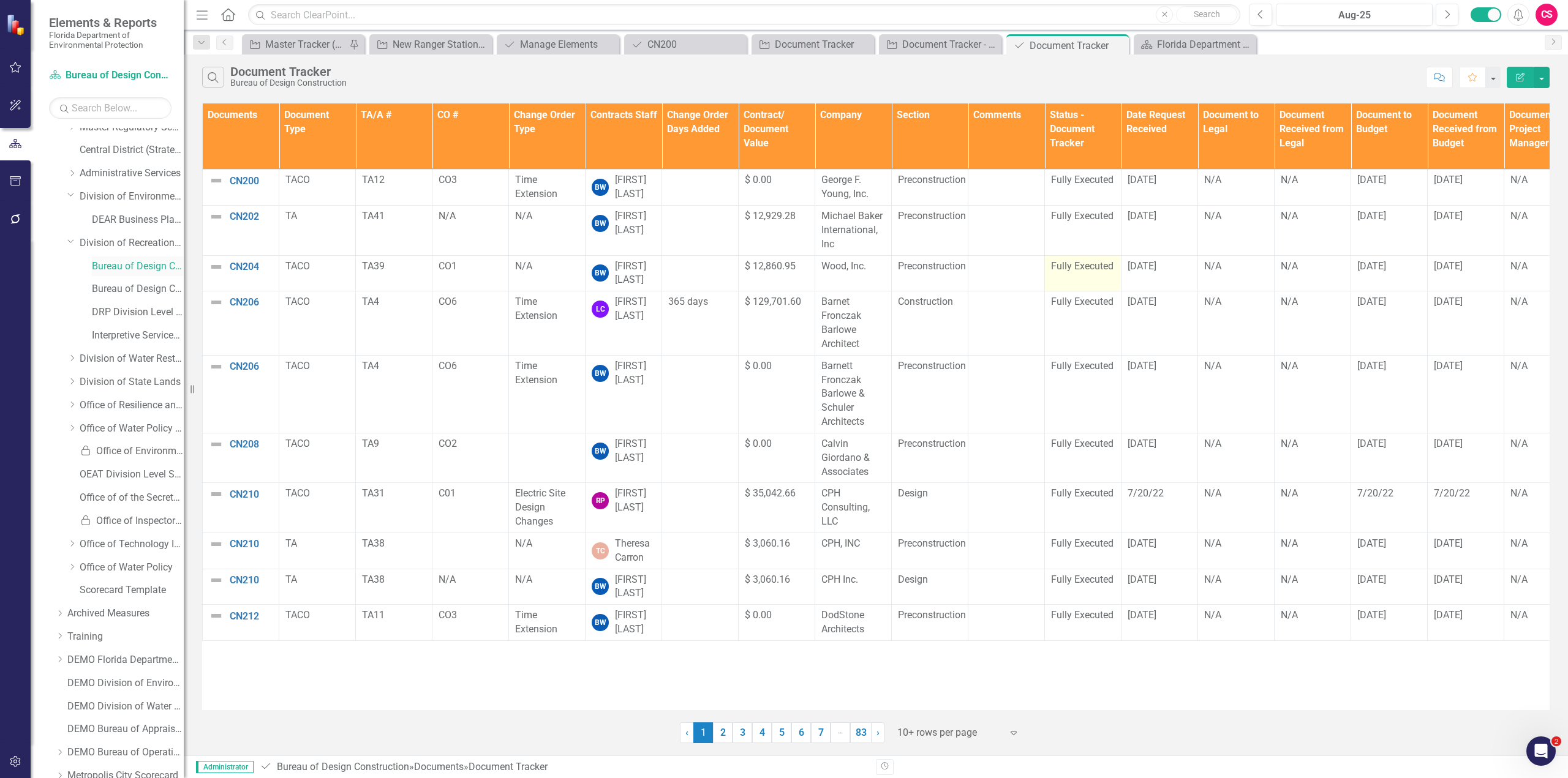 click on "Bureau of Design Construction" at bounding box center [138, 266] 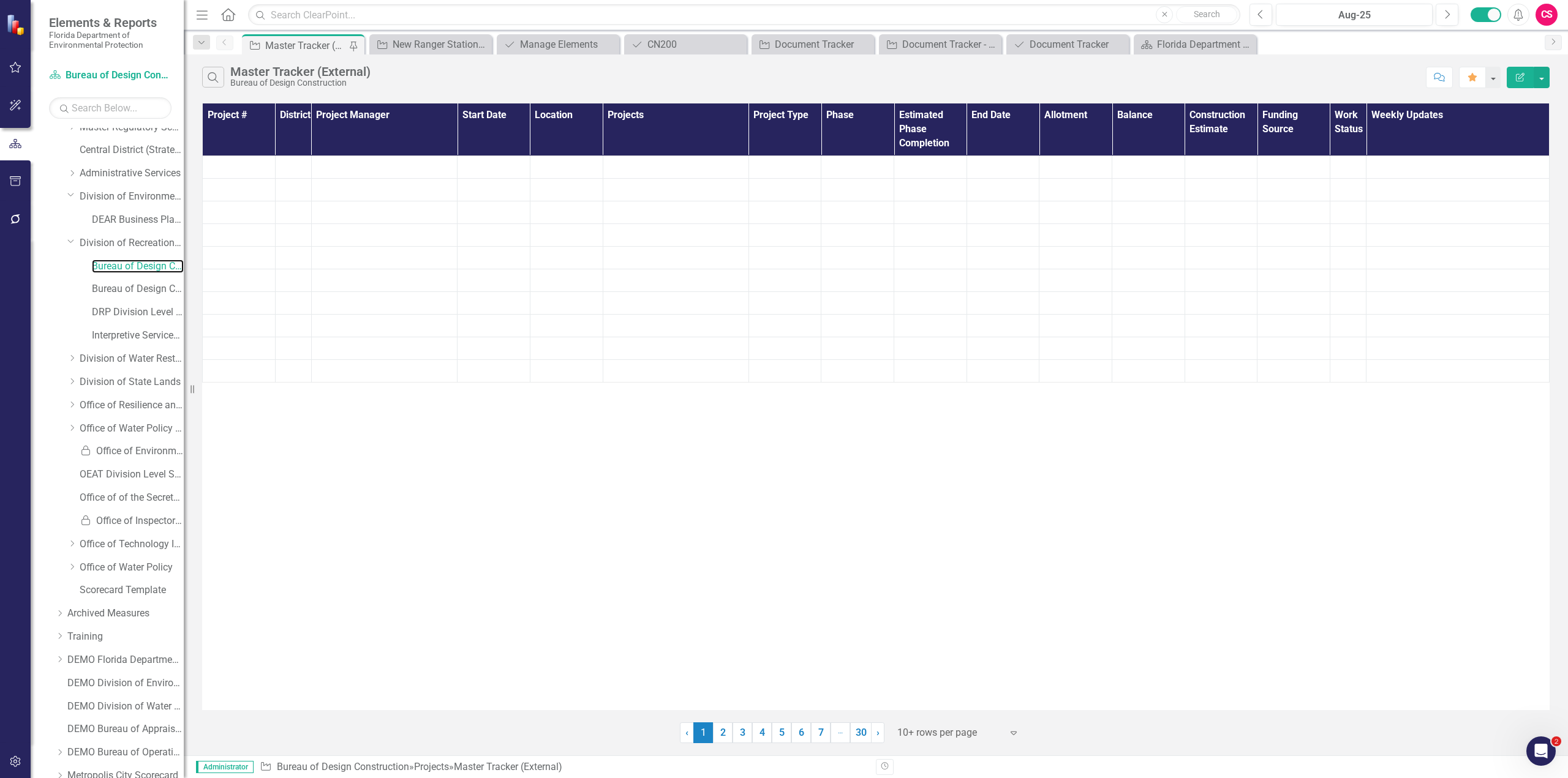 scroll, scrollTop: 570, scrollLeft: 0, axis: vertical 